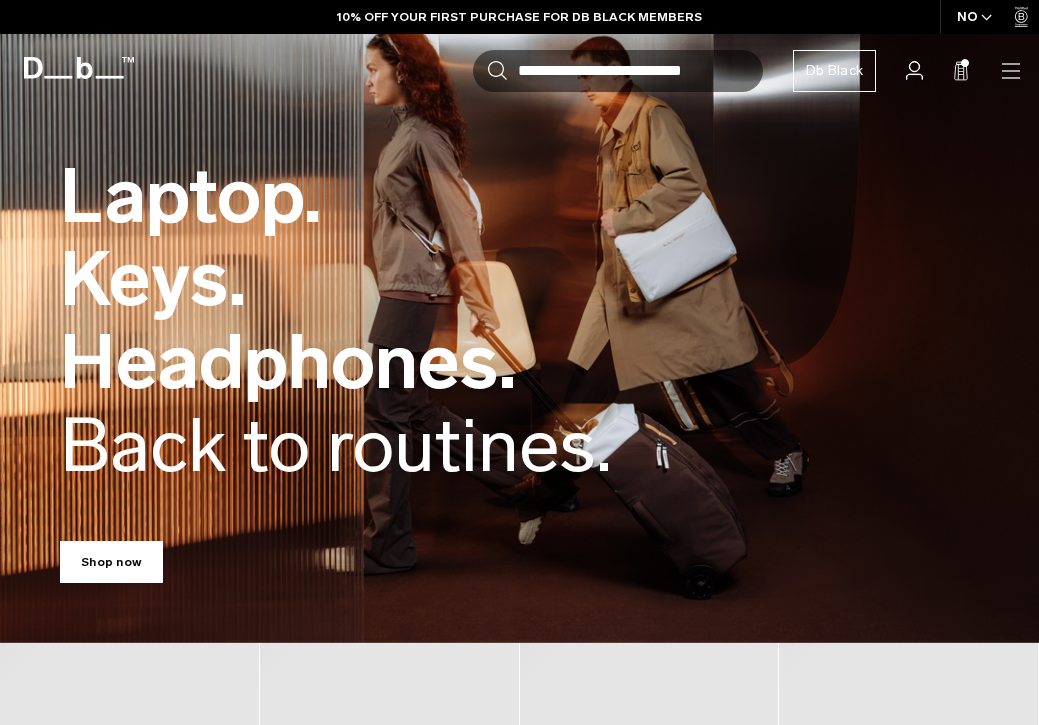 scroll, scrollTop: 0, scrollLeft: 0, axis: both 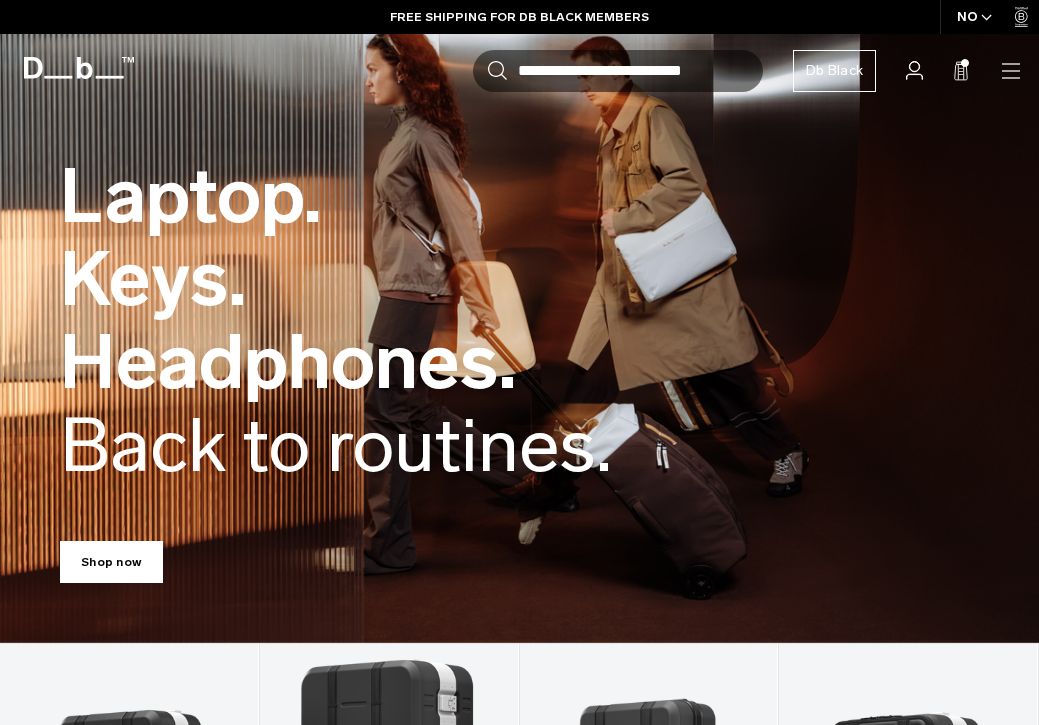 click on "Shop now" at bounding box center [519, 558] 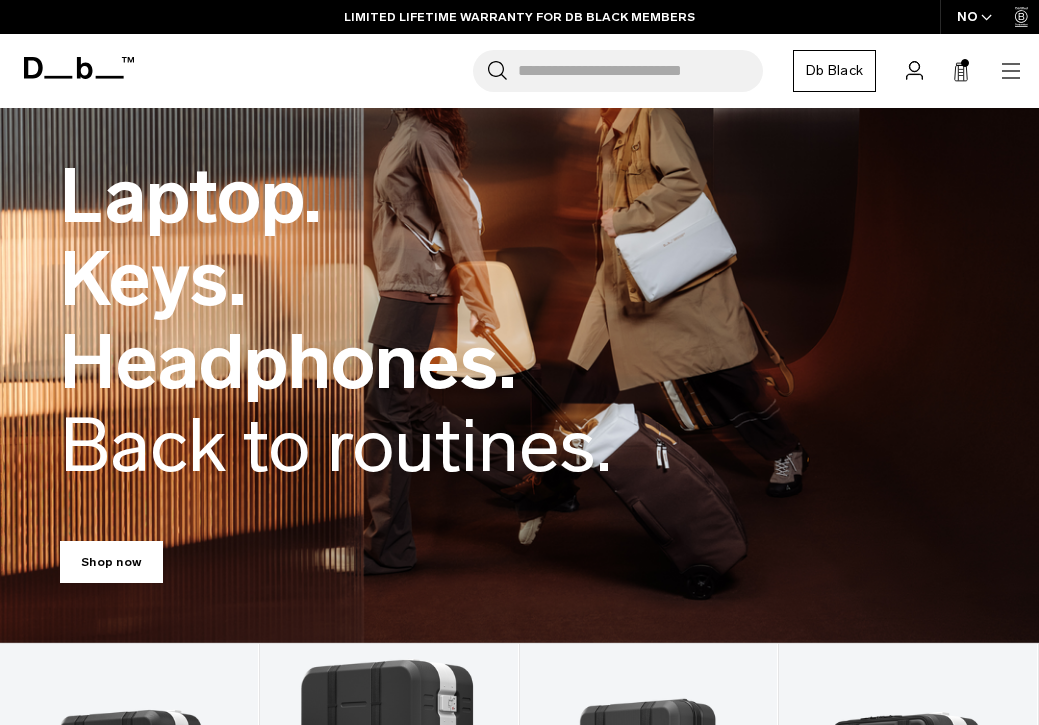 scroll, scrollTop: 0, scrollLeft: 0, axis: both 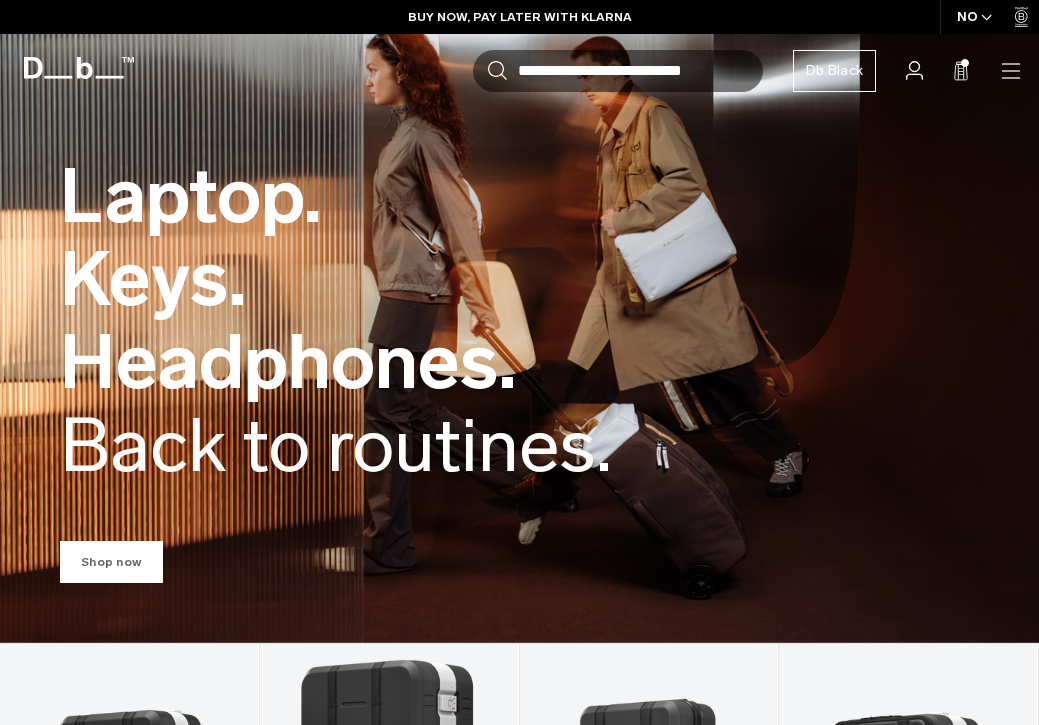 click on "Shop now" at bounding box center (111, 562) 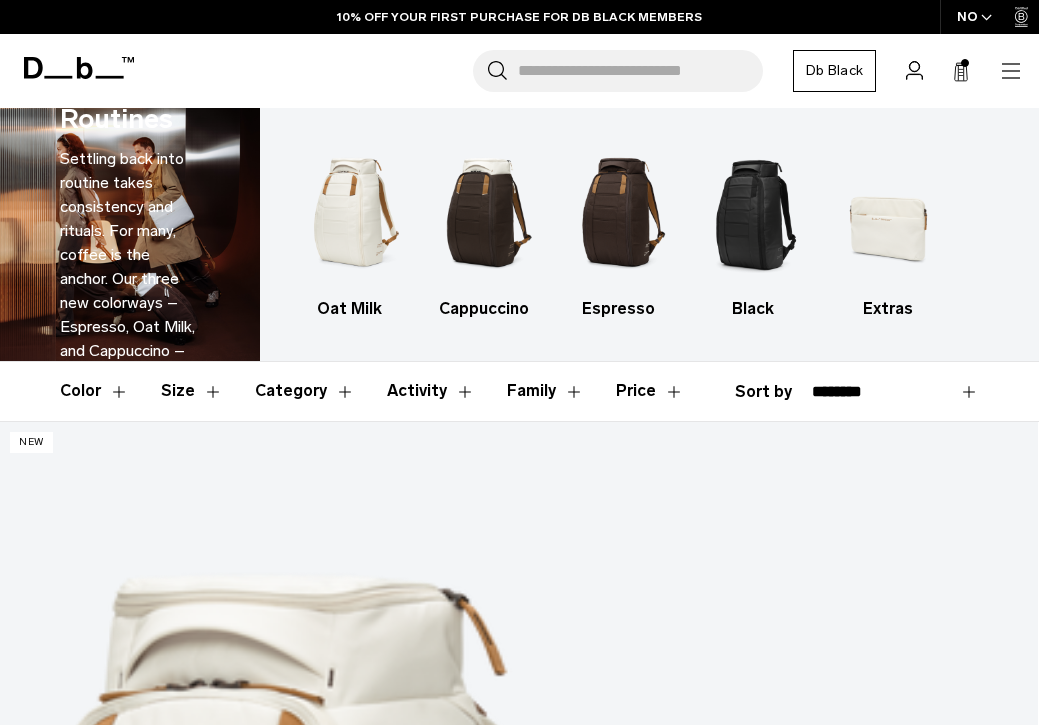 scroll, scrollTop: 0, scrollLeft: 0, axis: both 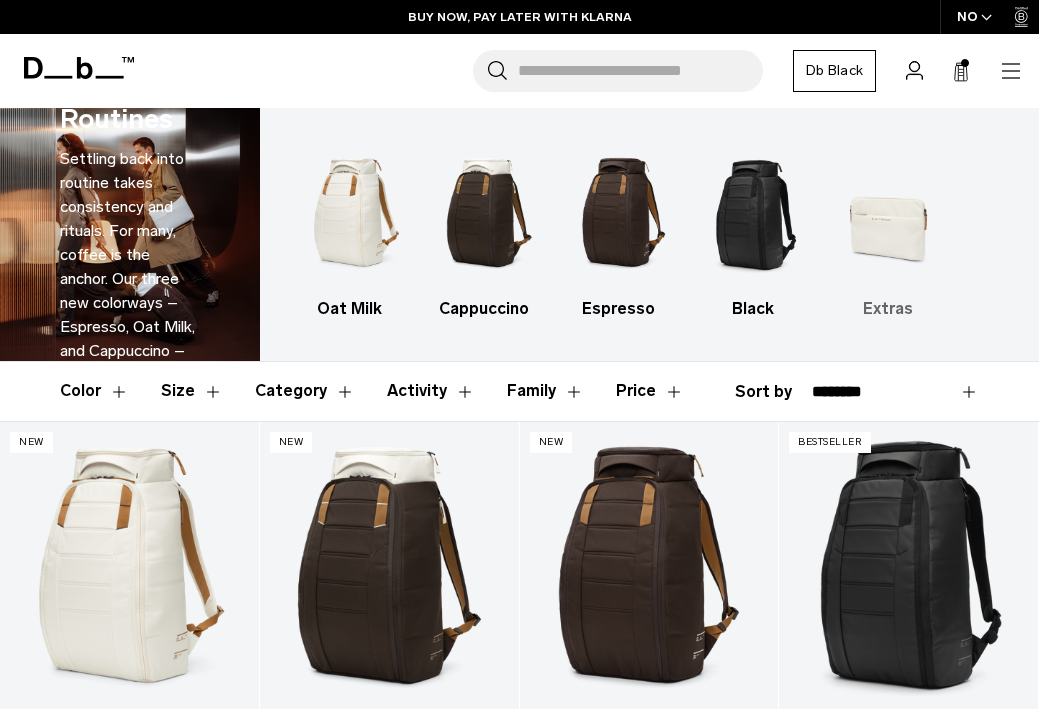 click at bounding box center [888, 212] 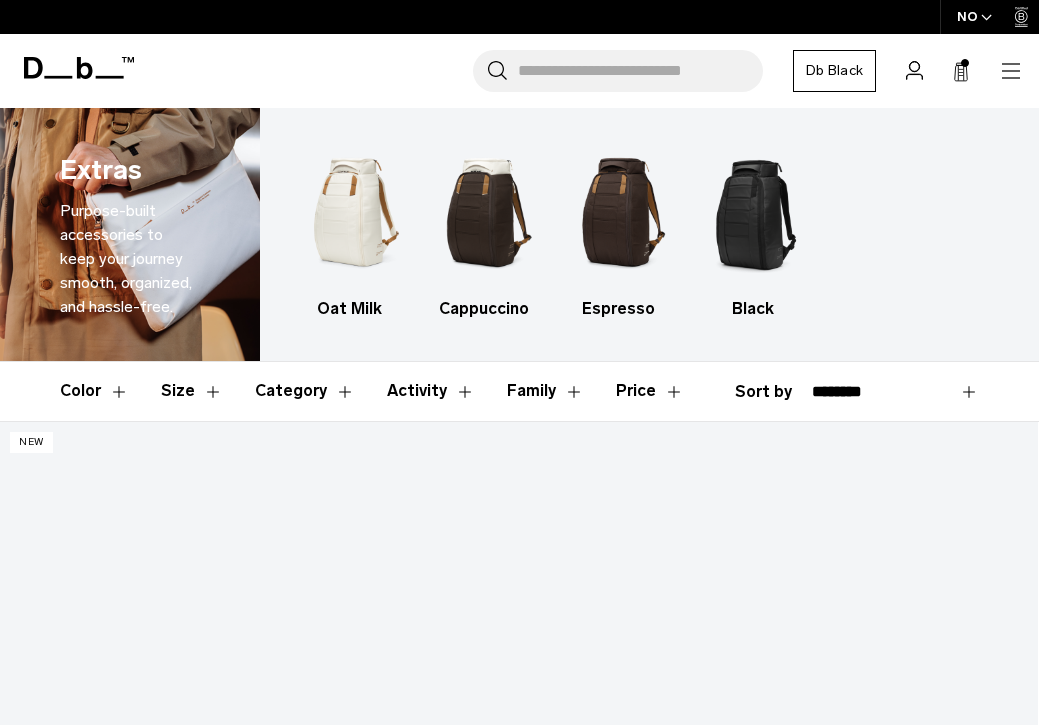 scroll, scrollTop: 0, scrollLeft: 0, axis: both 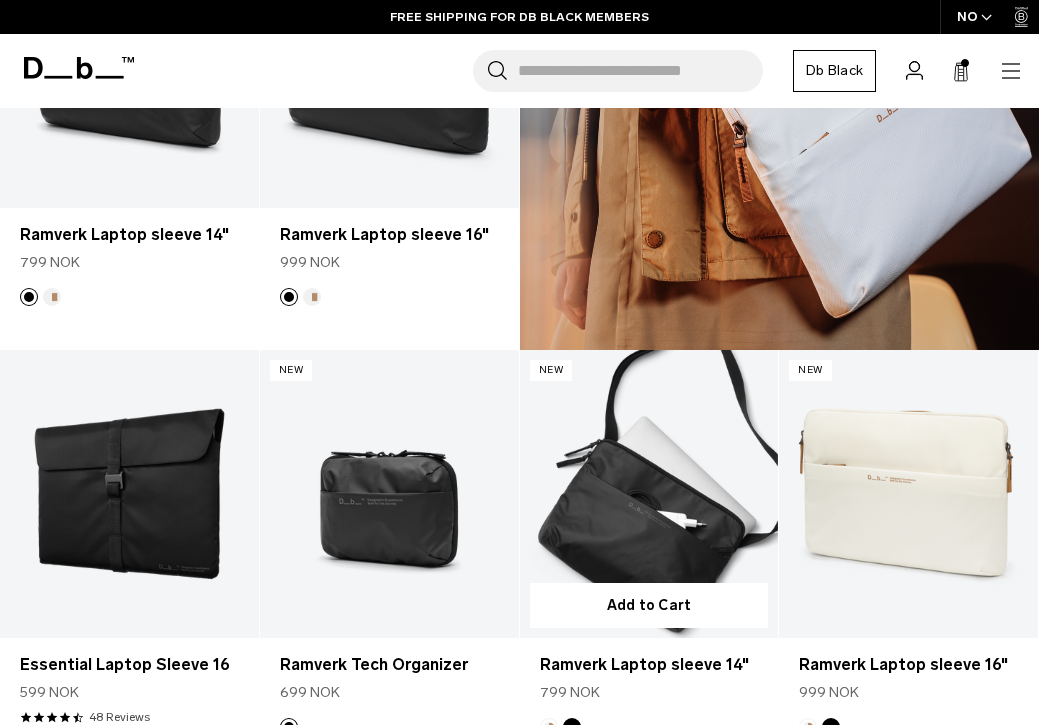 click at bounding box center [649, 494] 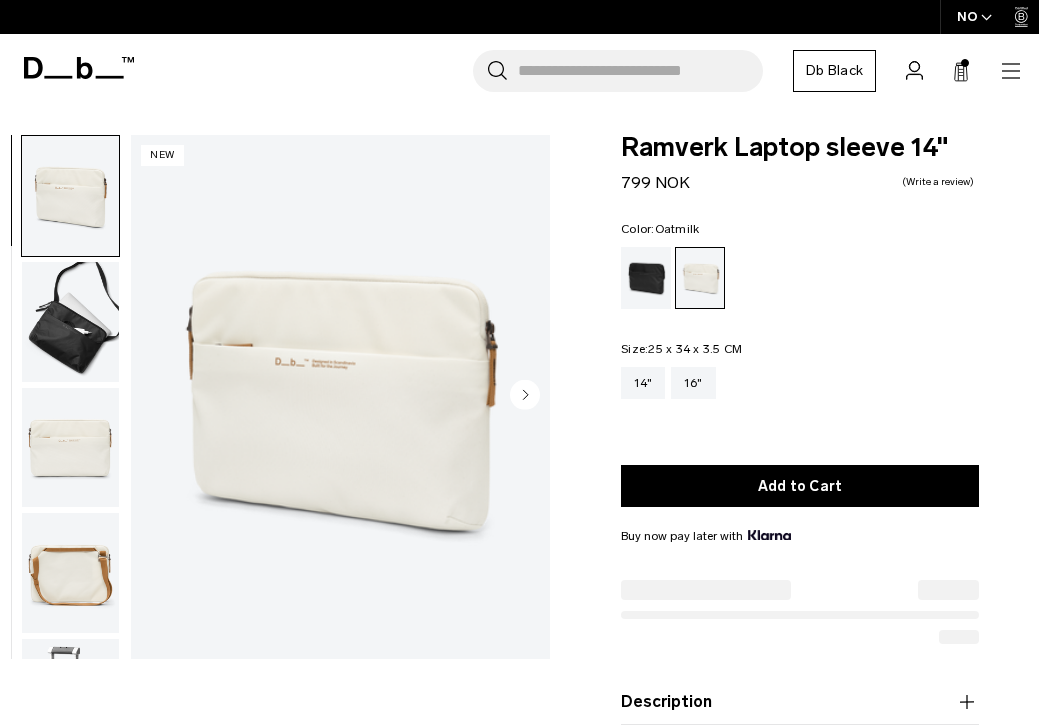 scroll, scrollTop: 0, scrollLeft: 0, axis: both 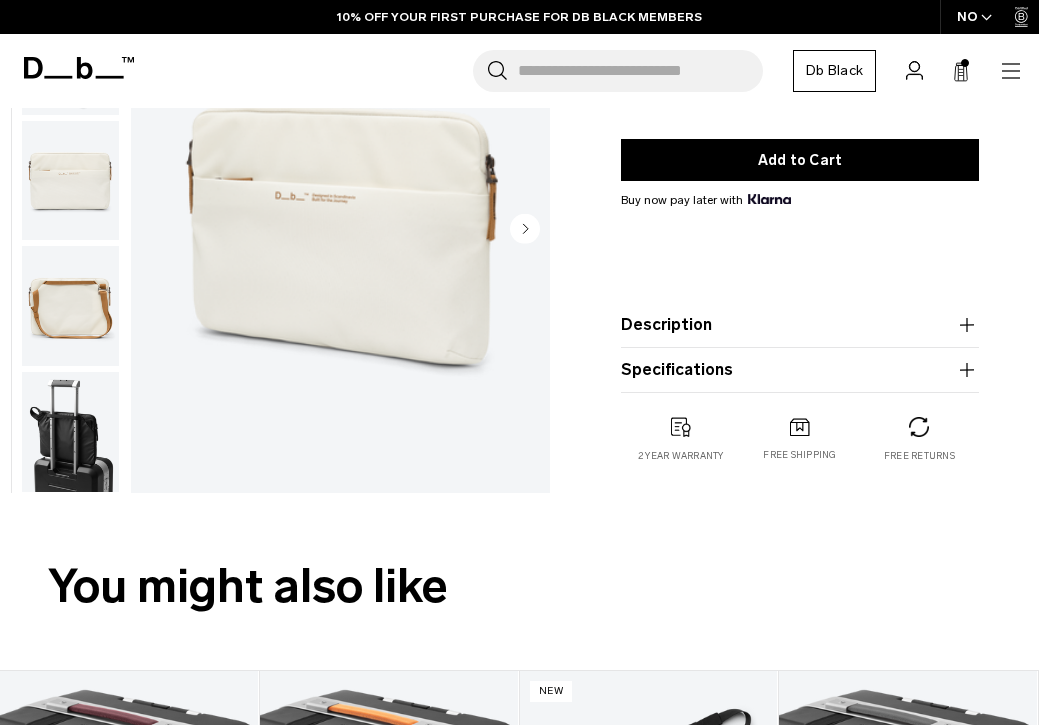 click at bounding box center [70, 432] 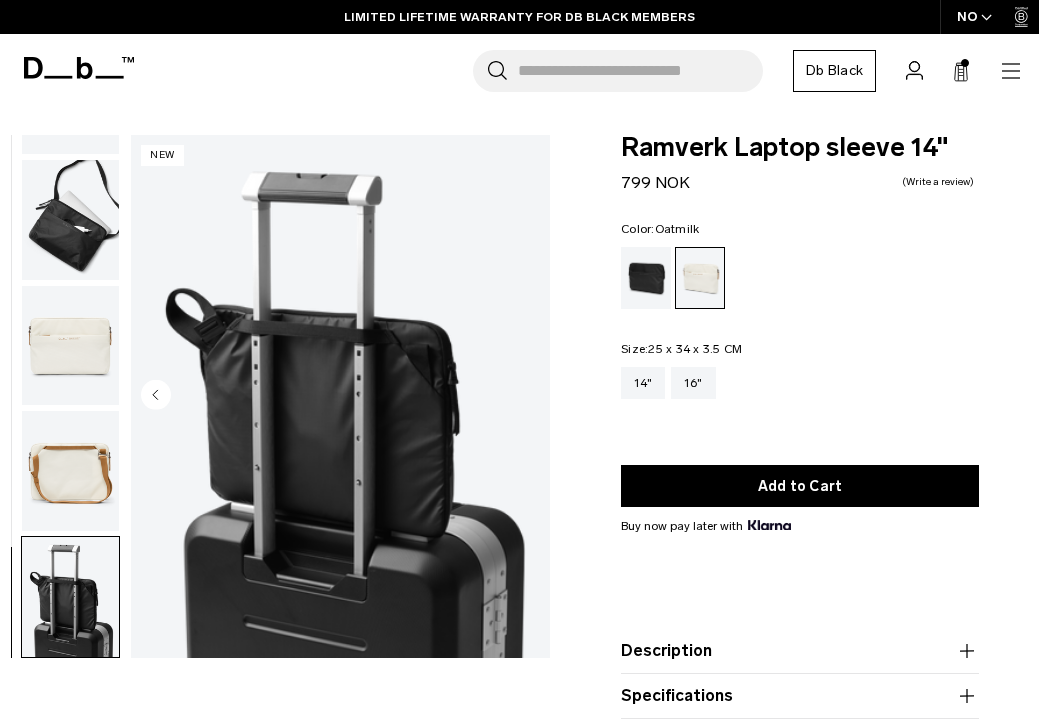 scroll, scrollTop: 0, scrollLeft: 0, axis: both 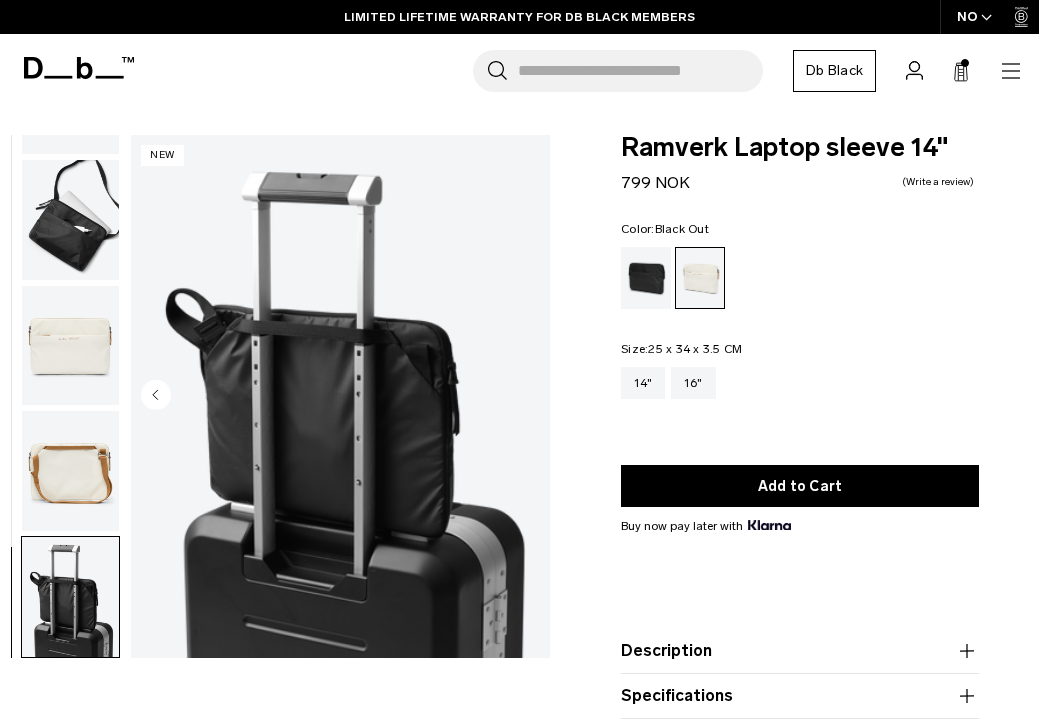 click at bounding box center [646, 278] 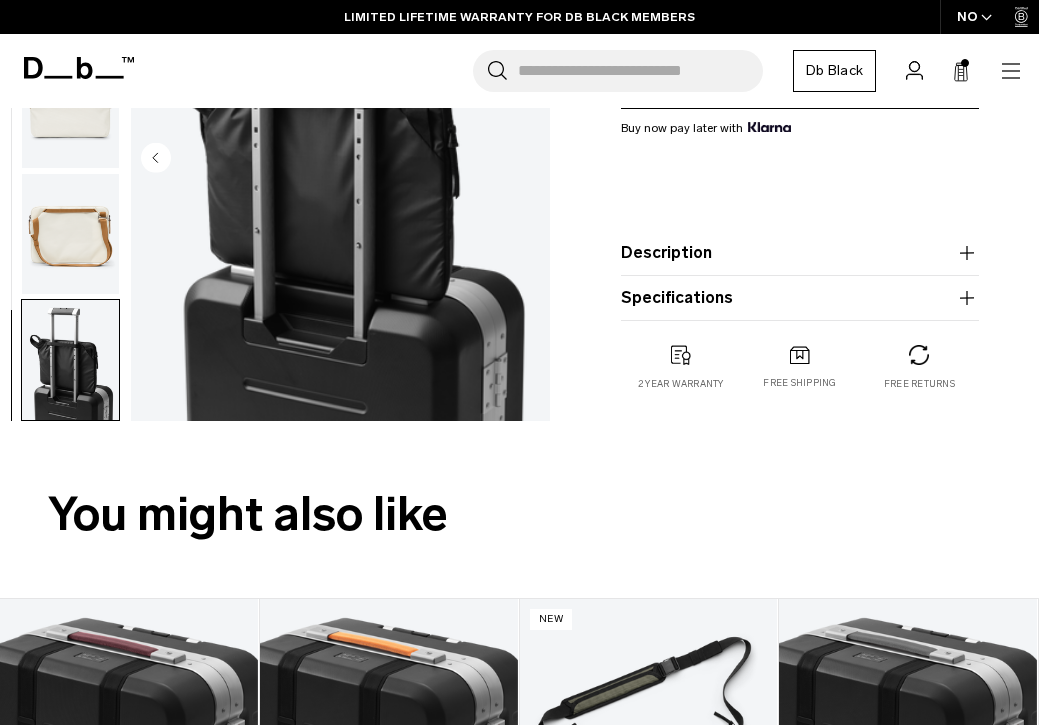 scroll, scrollTop: 140, scrollLeft: 0, axis: vertical 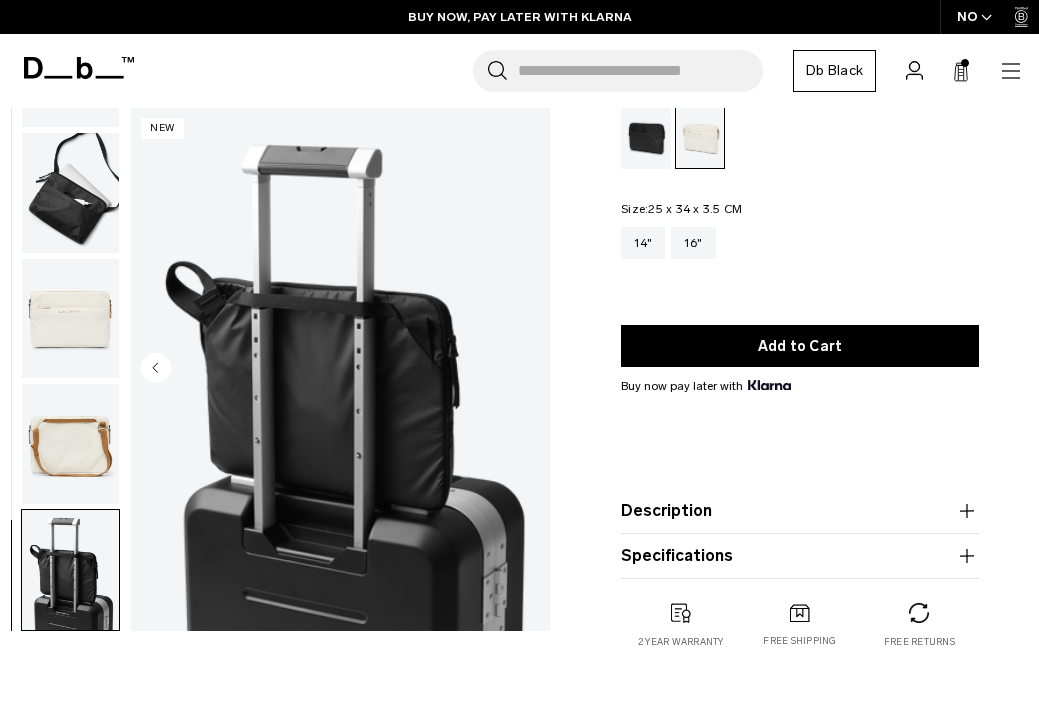 click 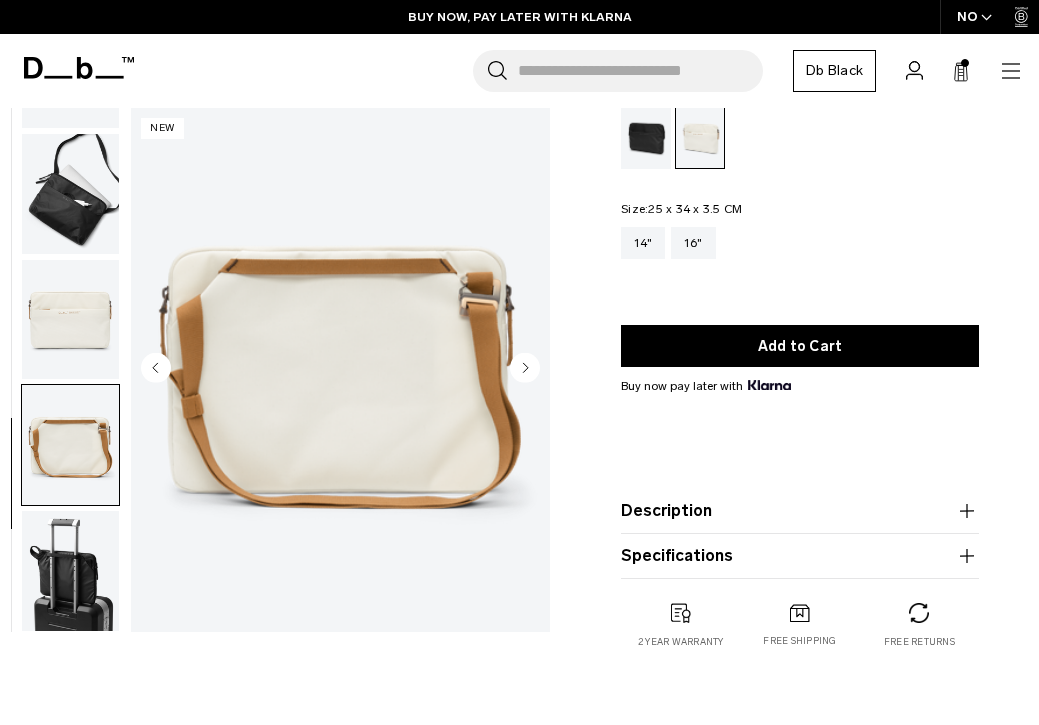 scroll, scrollTop: 108, scrollLeft: 0, axis: vertical 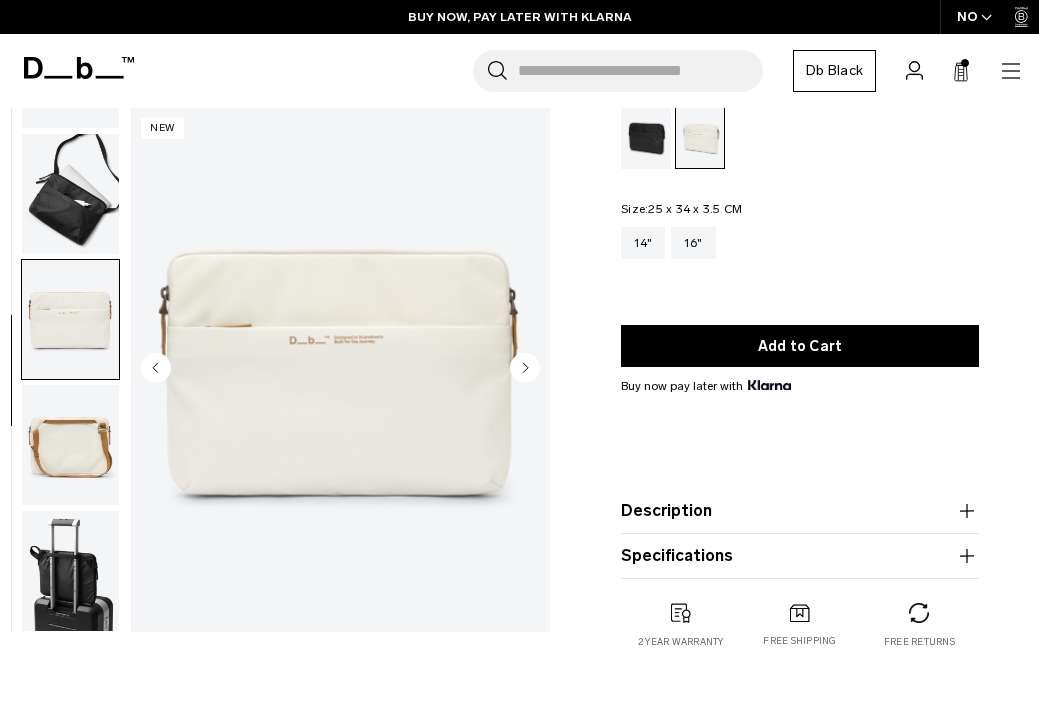 click 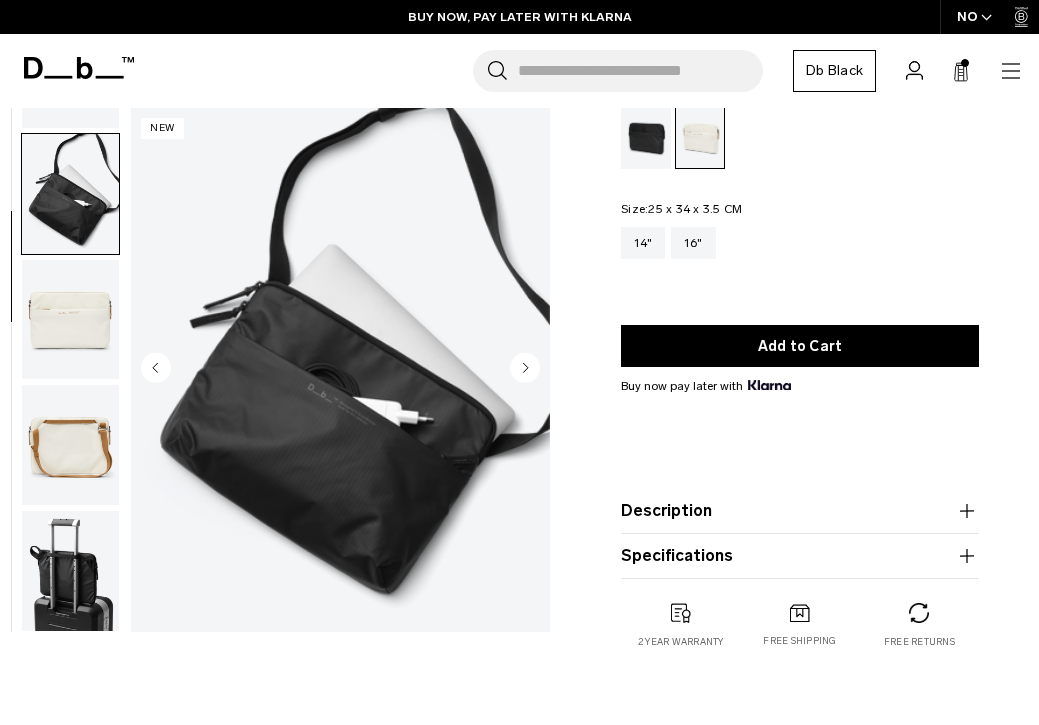 click 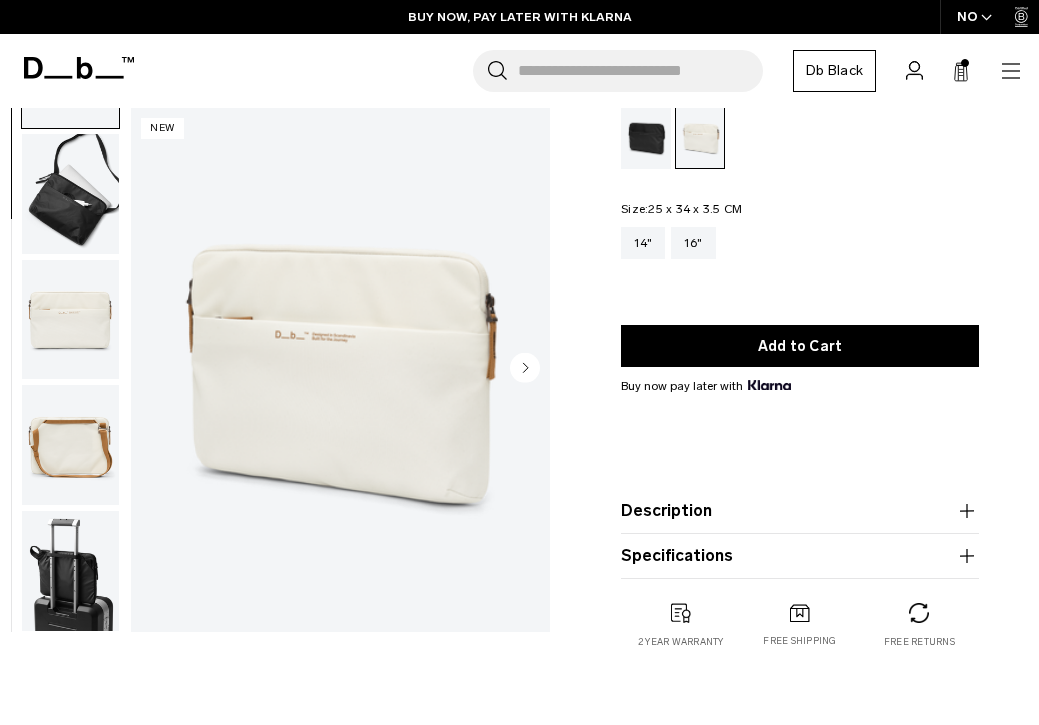 scroll, scrollTop: 0, scrollLeft: 0, axis: both 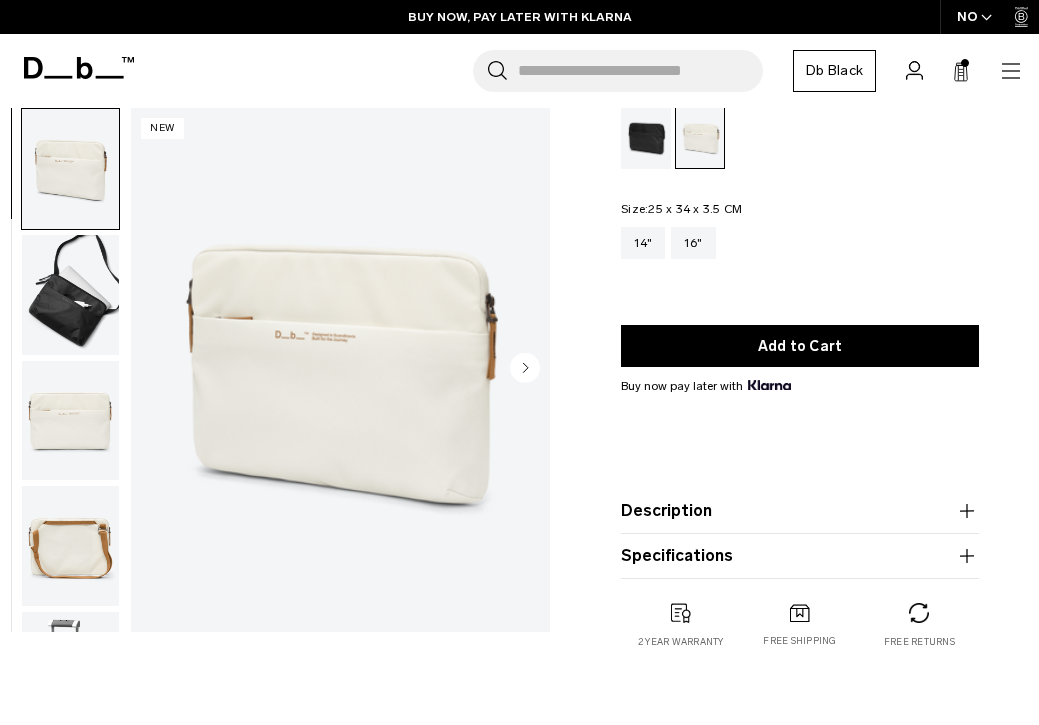 click at bounding box center [340, 369] 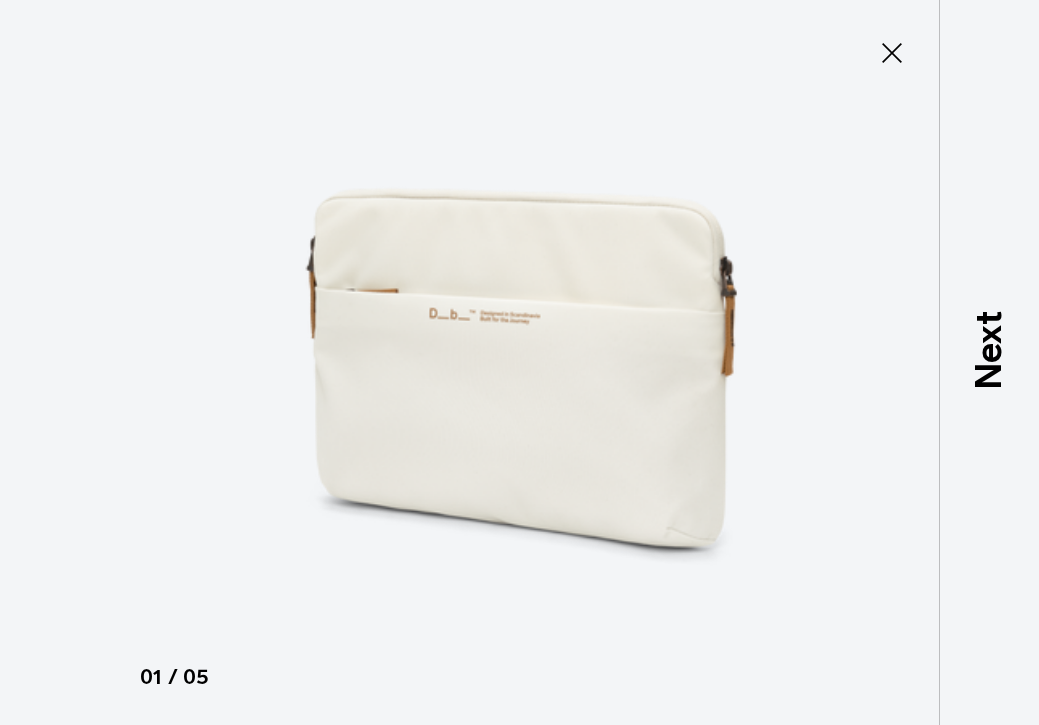 click 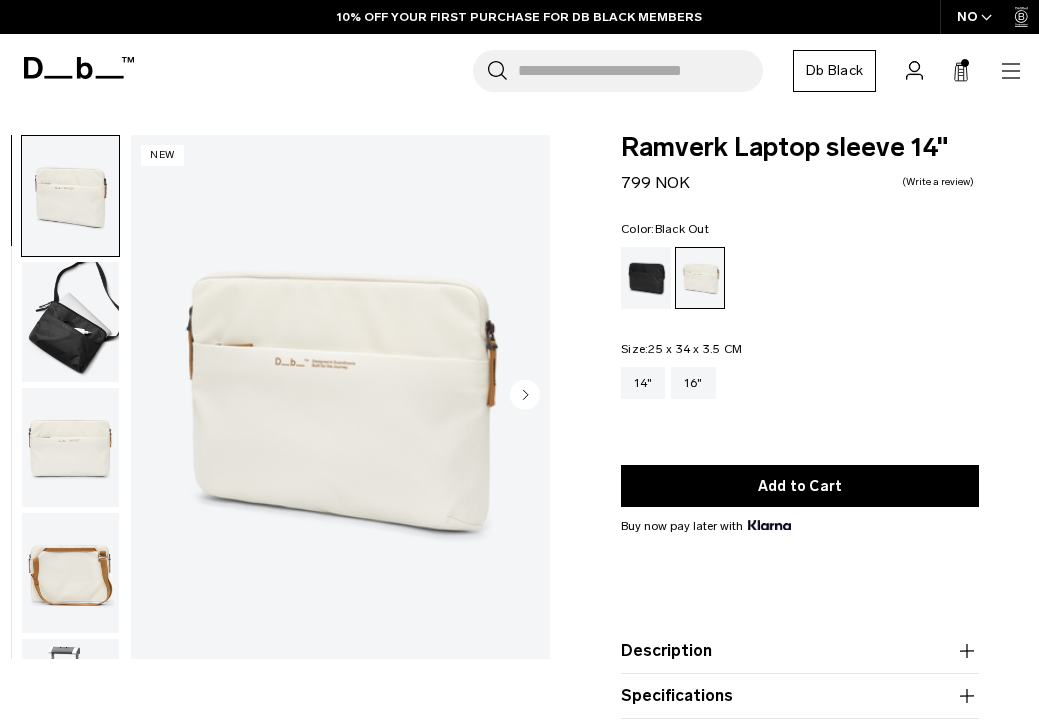 scroll, scrollTop: 0, scrollLeft: 0, axis: both 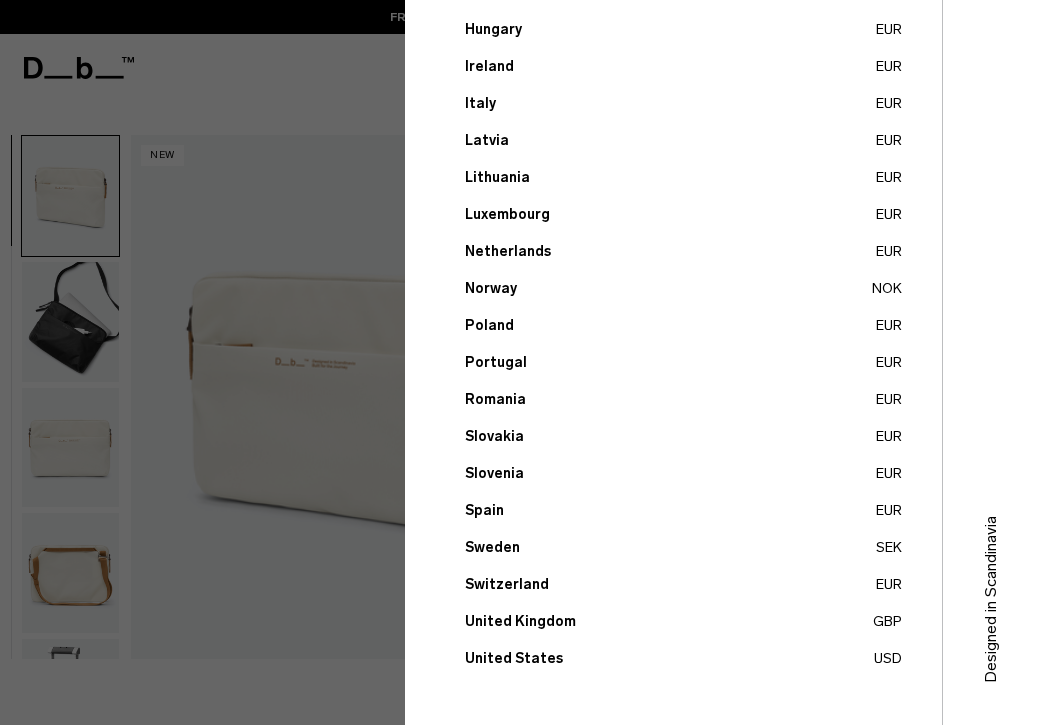 click on "United Kingdom
GBP" at bounding box center (683, 621) 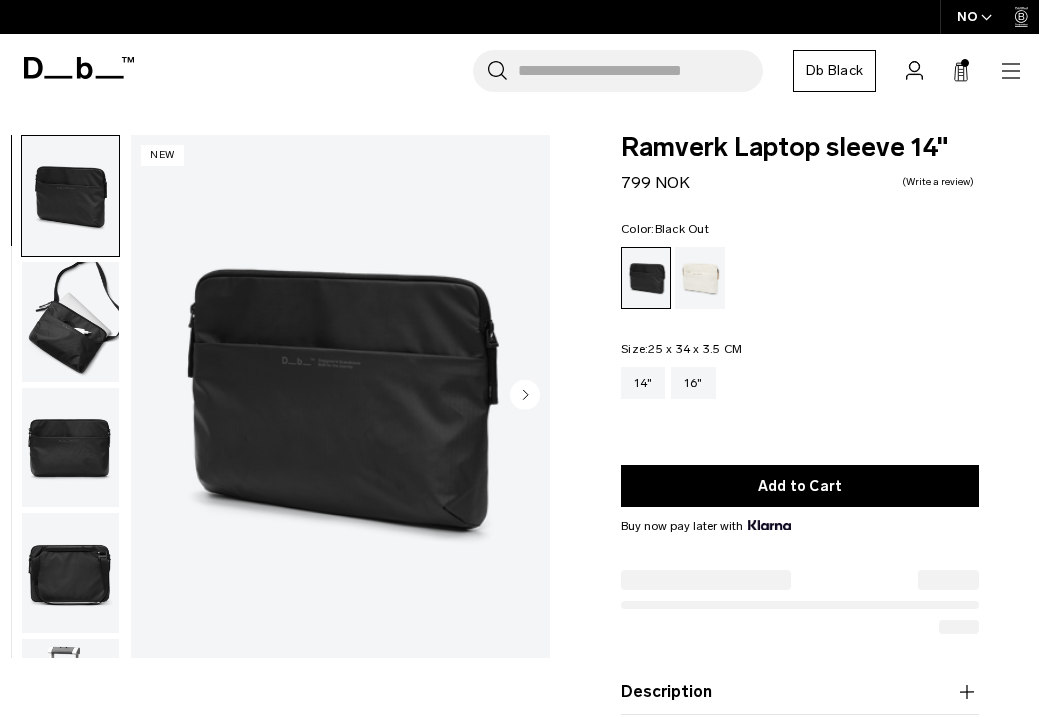 scroll, scrollTop: 0, scrollLeft: 0, axis: both 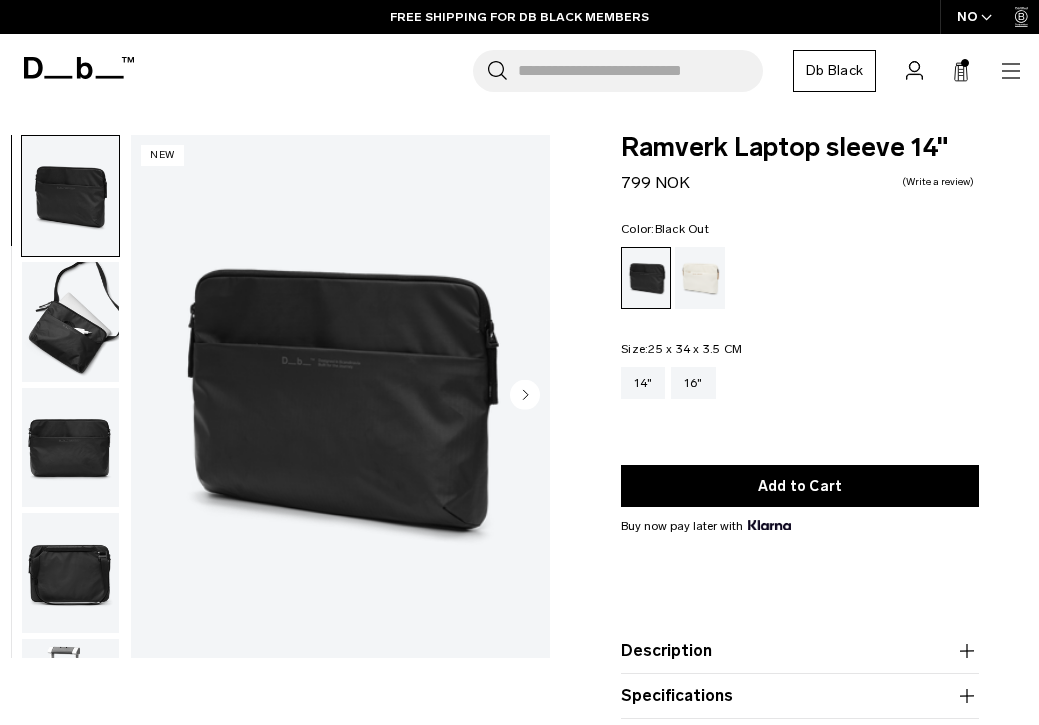 click 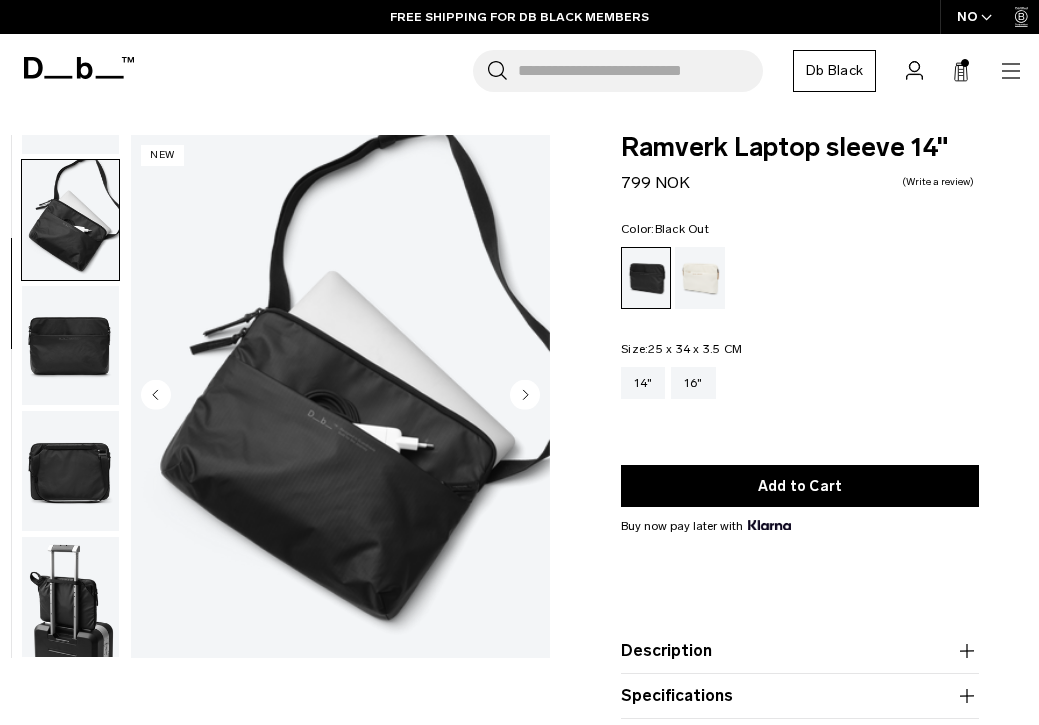 click 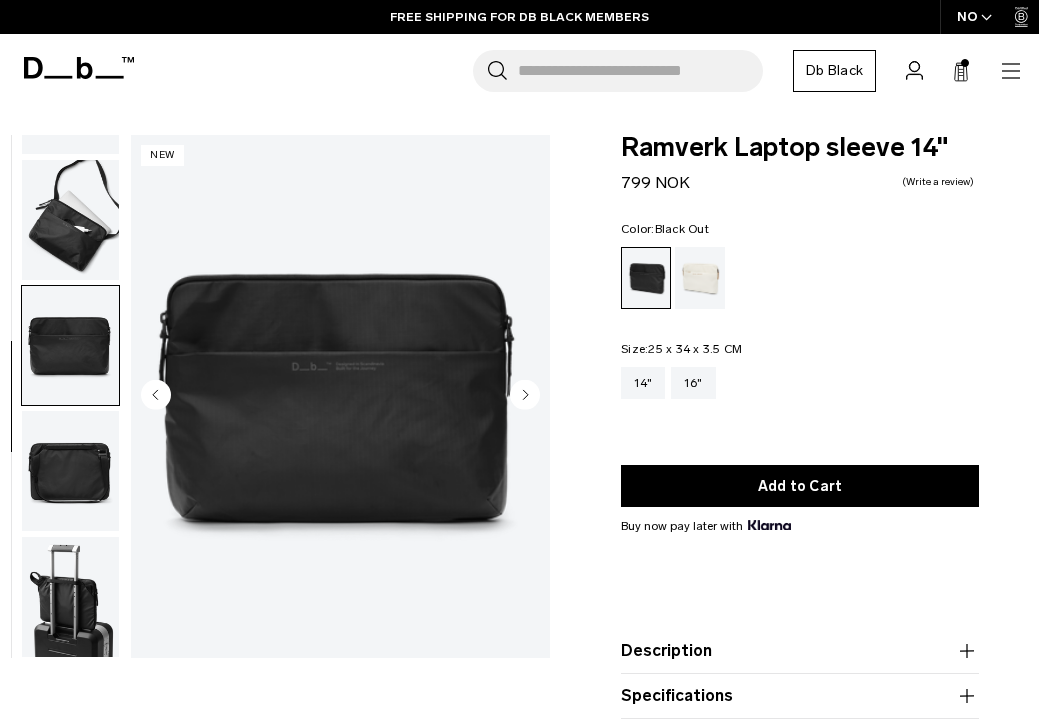 click 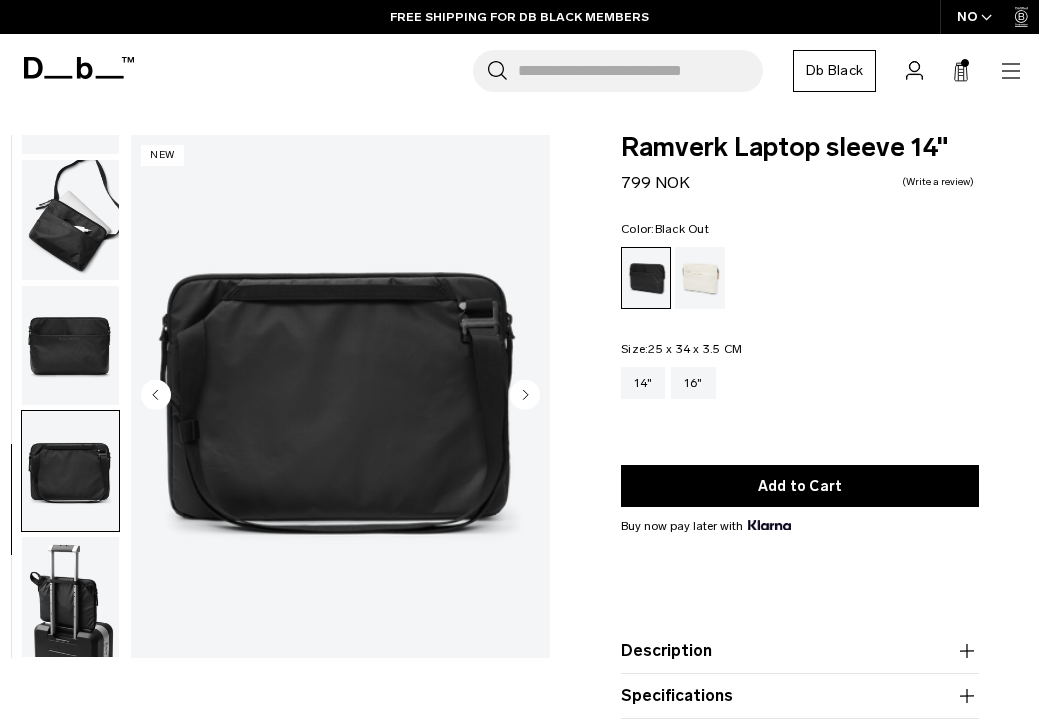click 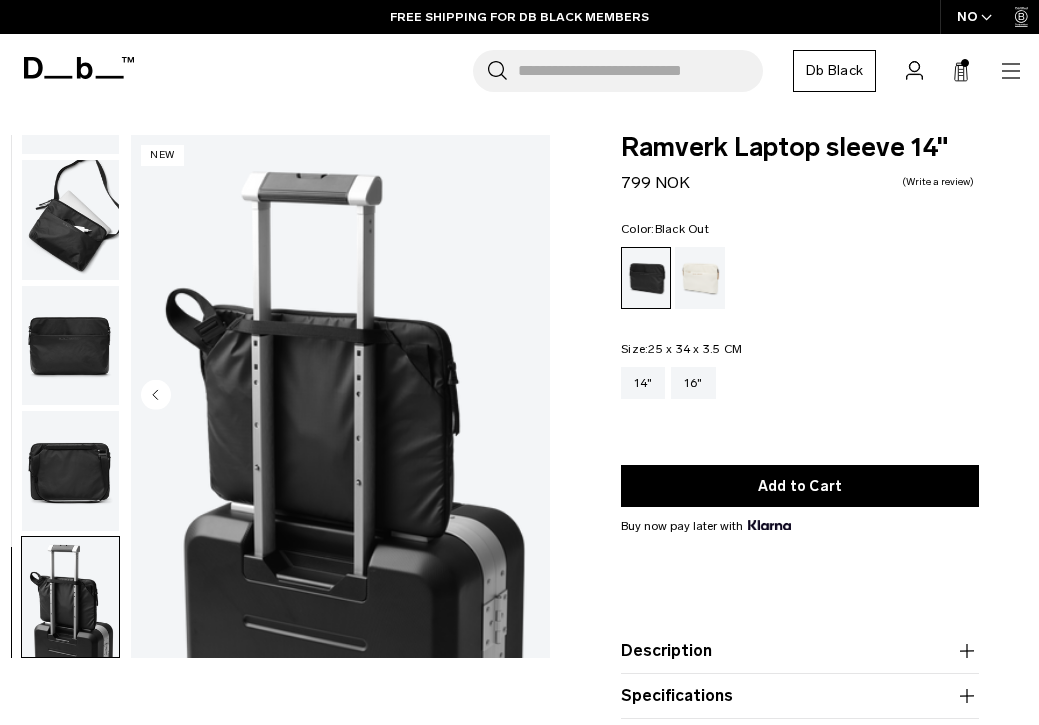 click at bounding box center (340, 396) 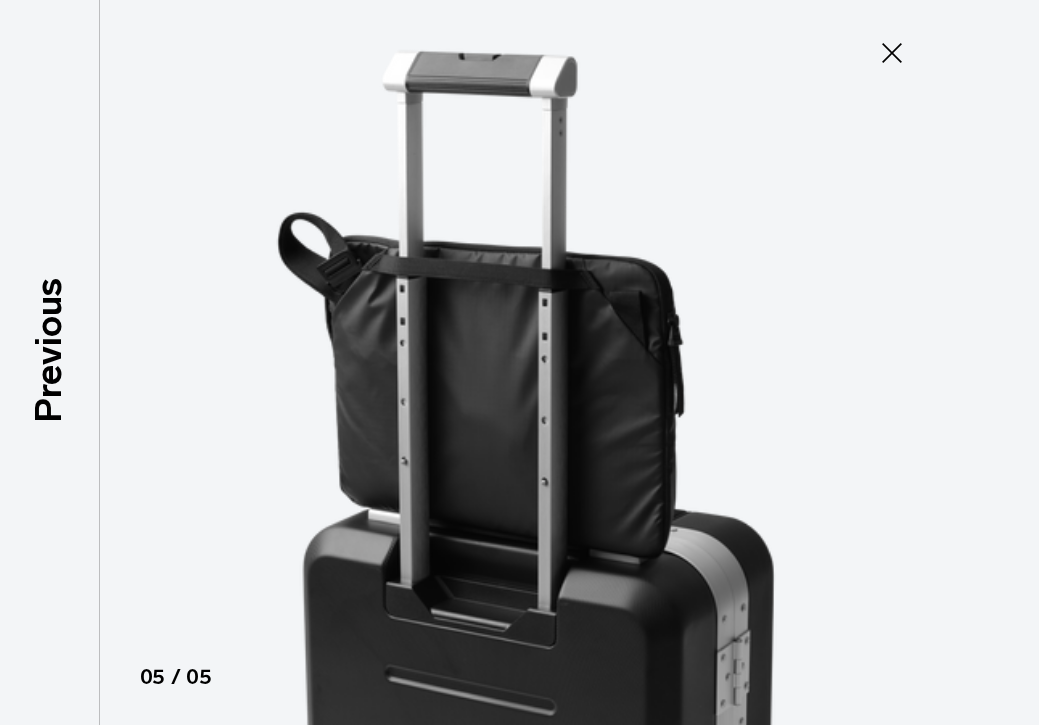 click at bounding box center [520, 362] 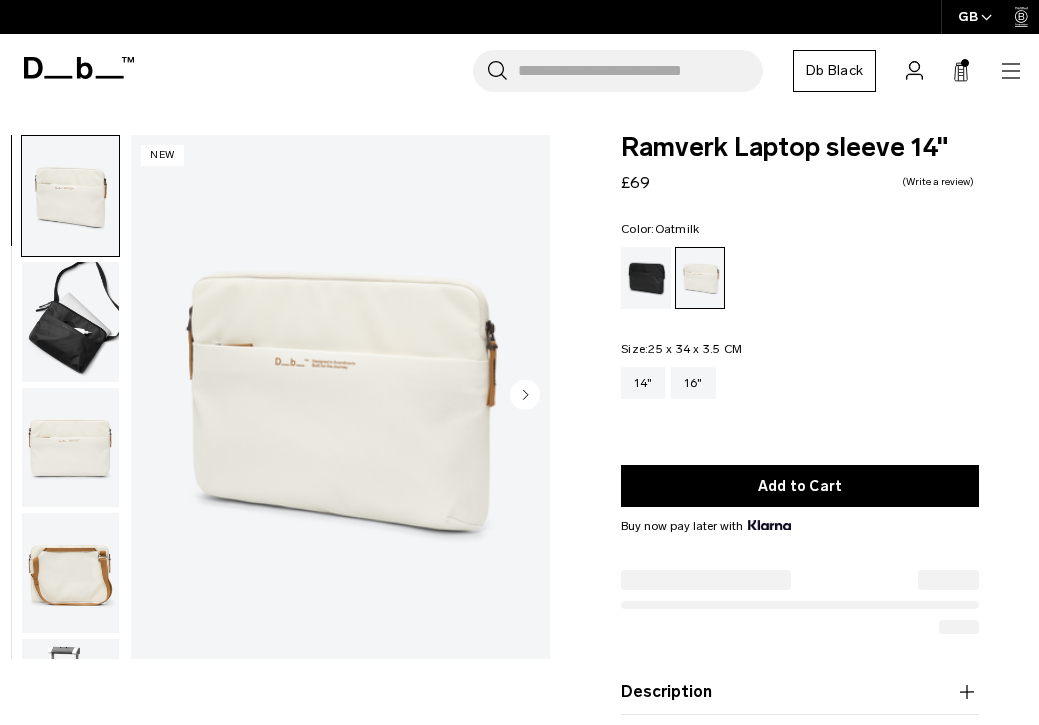scroll, scrollTop: 0, scrollLeft: 0, axis: both 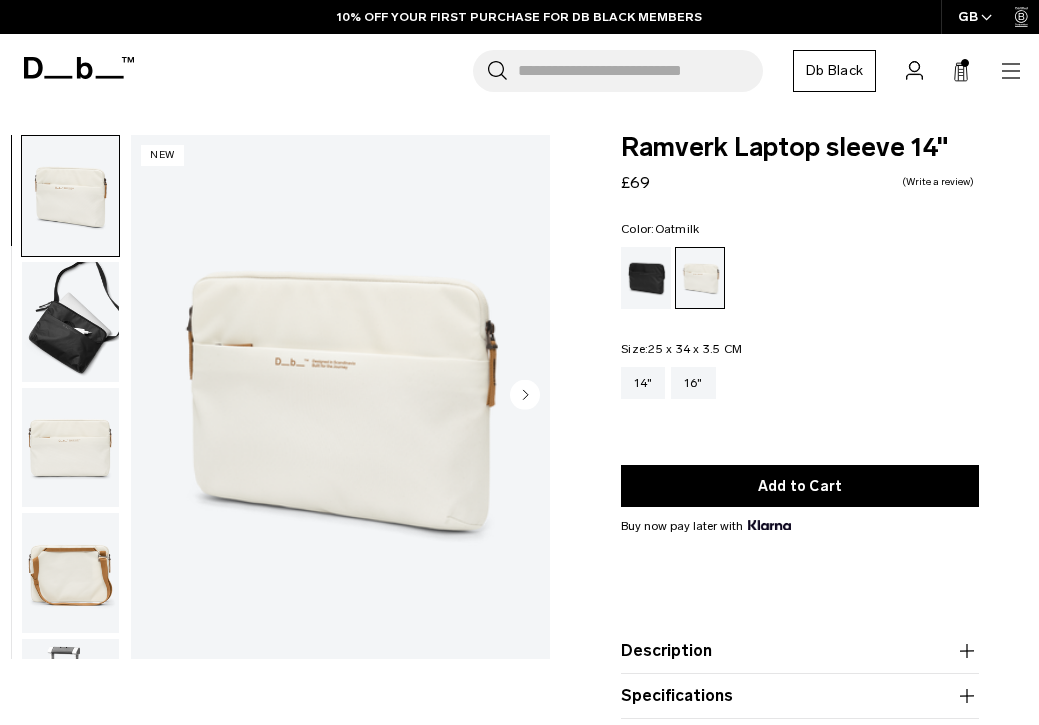 click 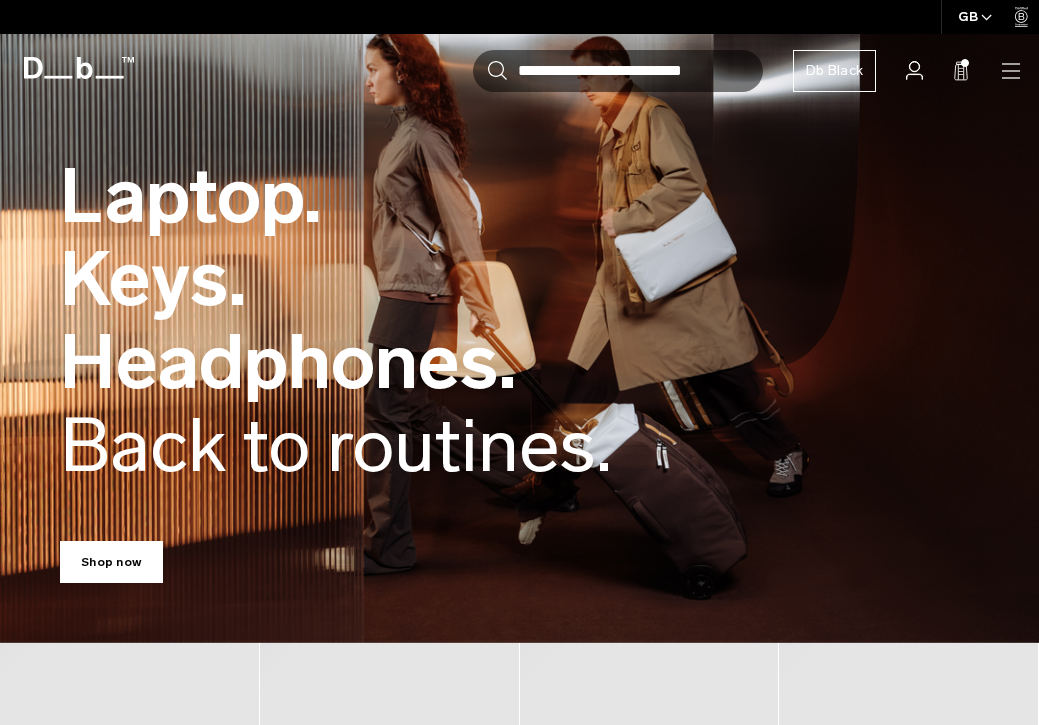 scroll, scrollTop: 0, scrollLeft: 0, axis: both 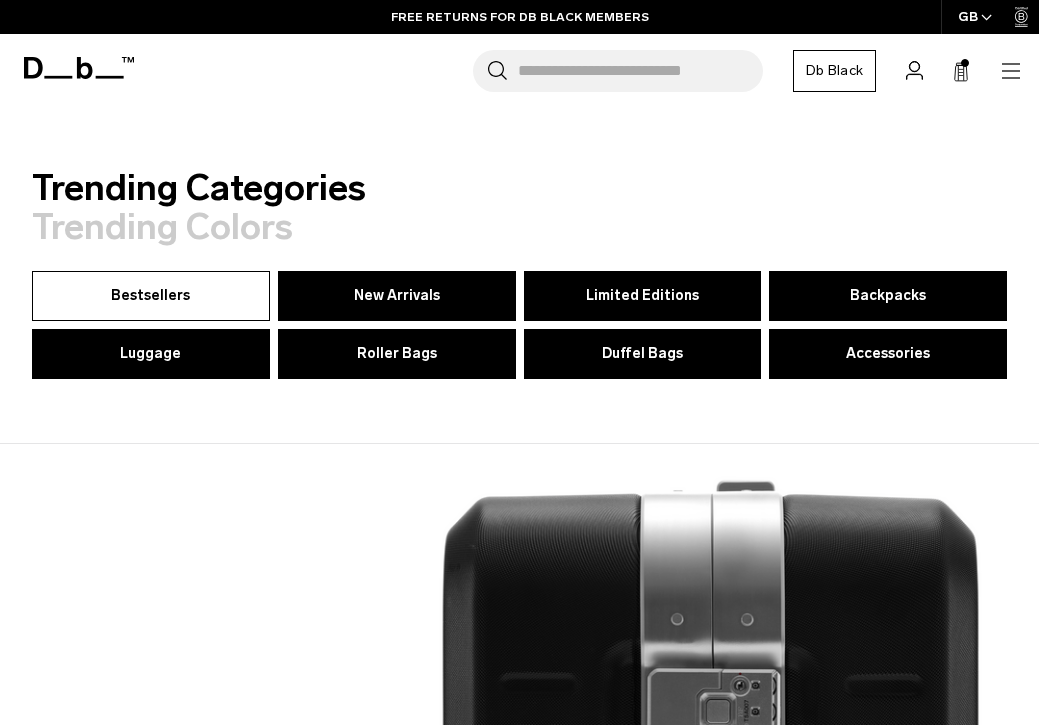 click on "Bestsellers" at bounding box center (150, 295) 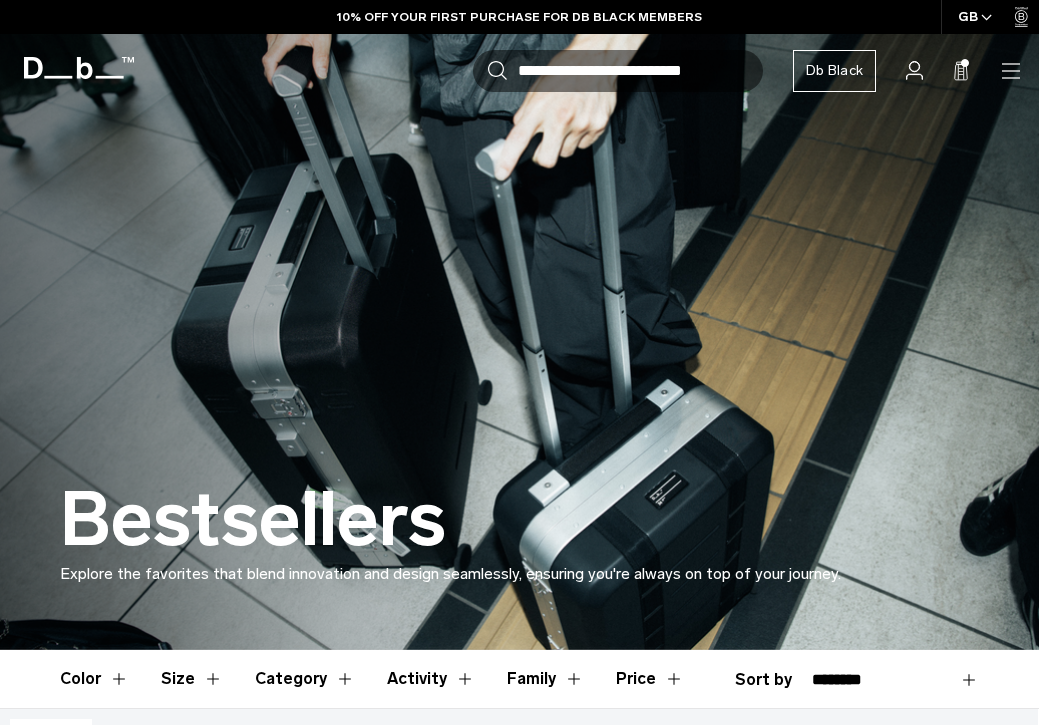 scroll, scrollTop: 471, scrollLeft: 0, axis: vertical 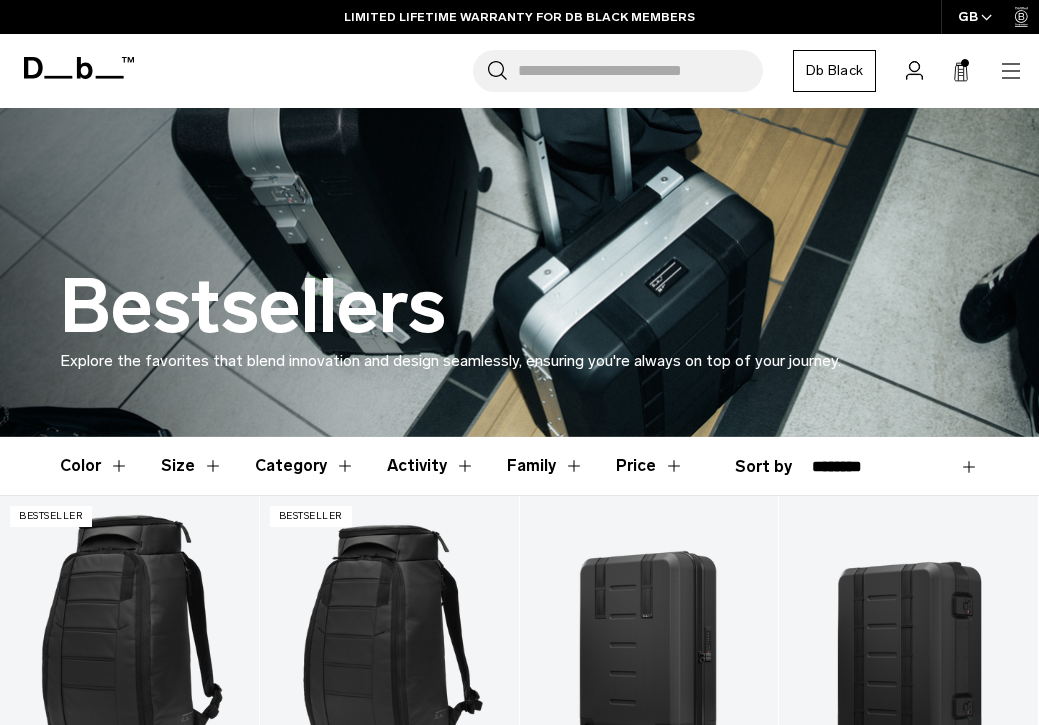 click on "Category" at bounding box center [305, 466] 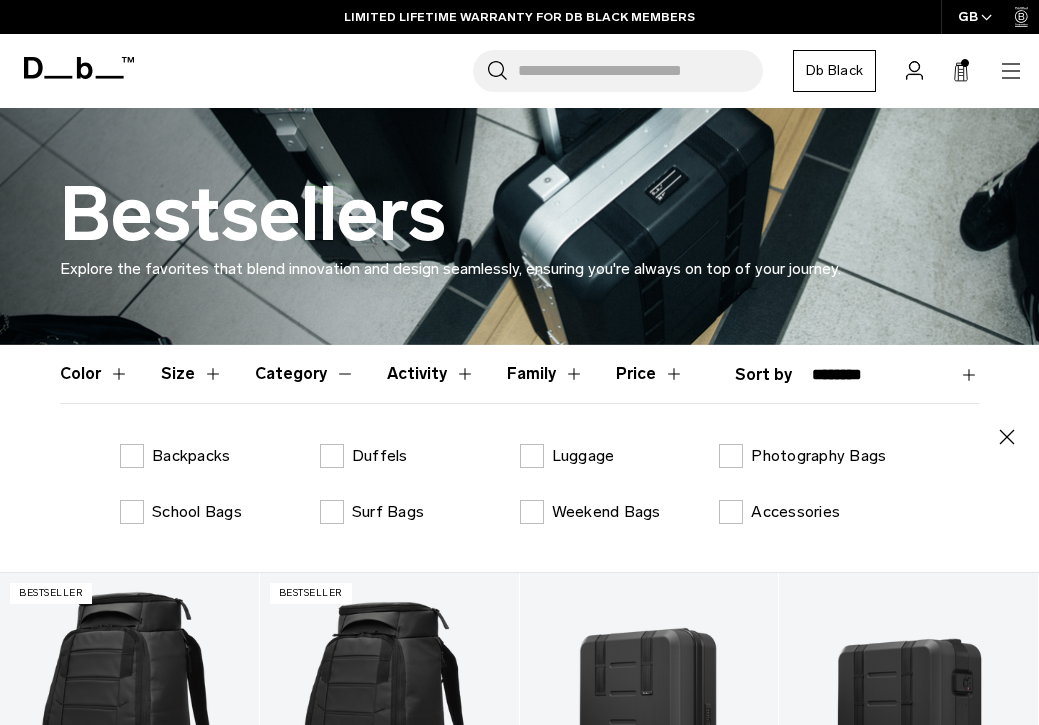 scroll, scrollTop: 313, scrollLeft: 0, axis: vertical 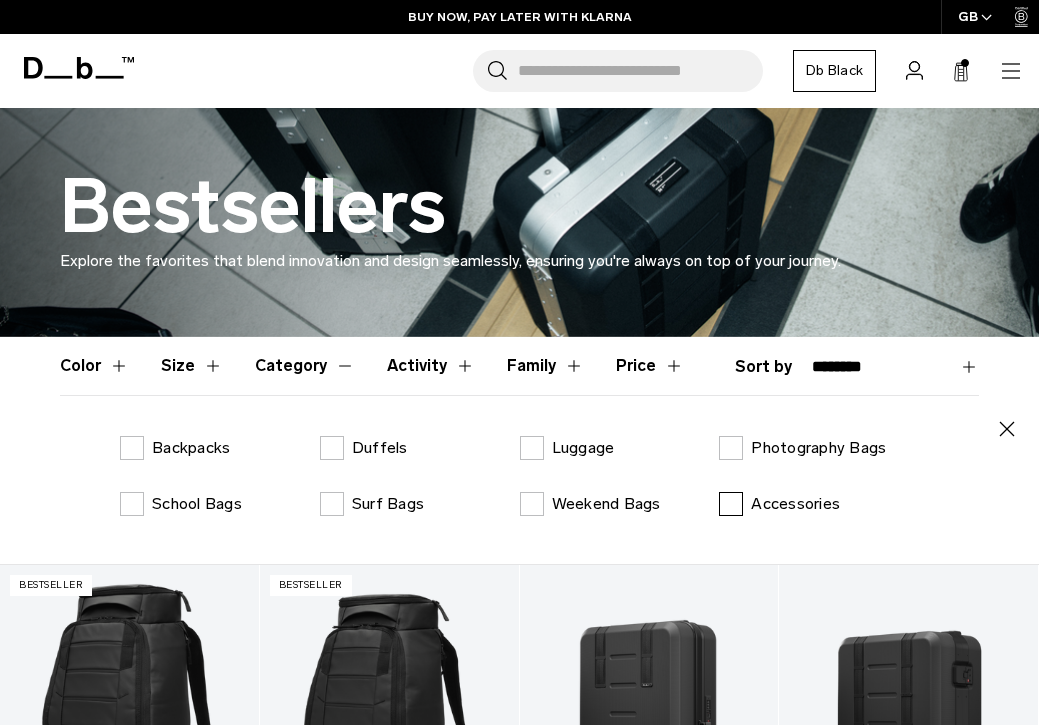 click on "Accessories" at bounding box center (779, 504) 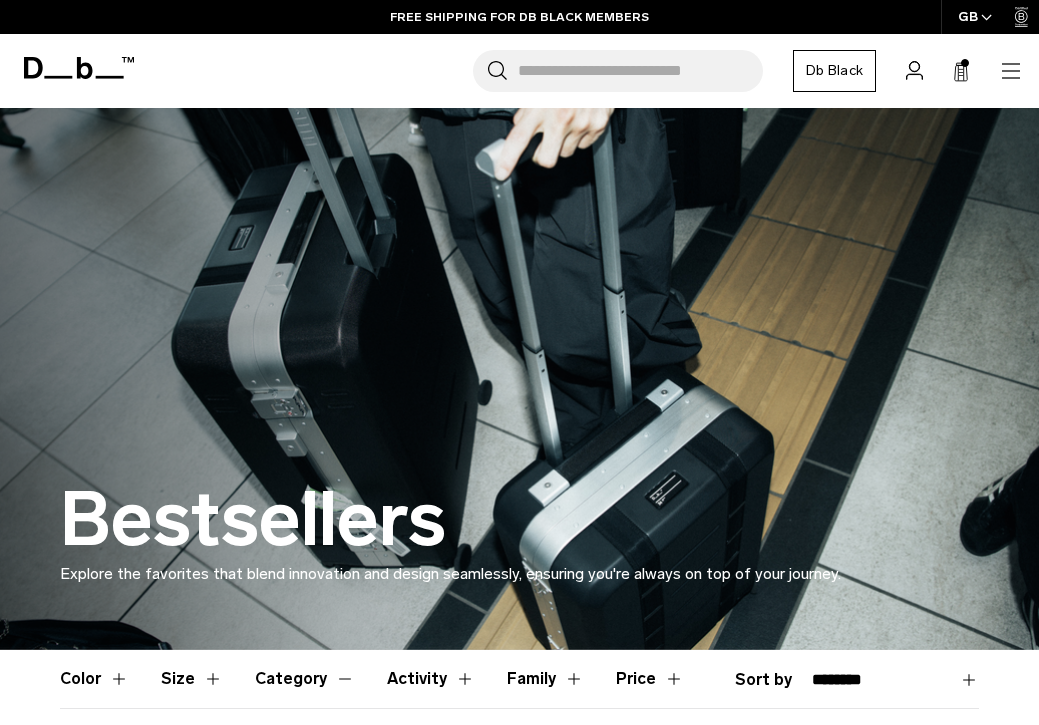 scroll, scrollTop: 0, scrollLeft: 0, axis: both 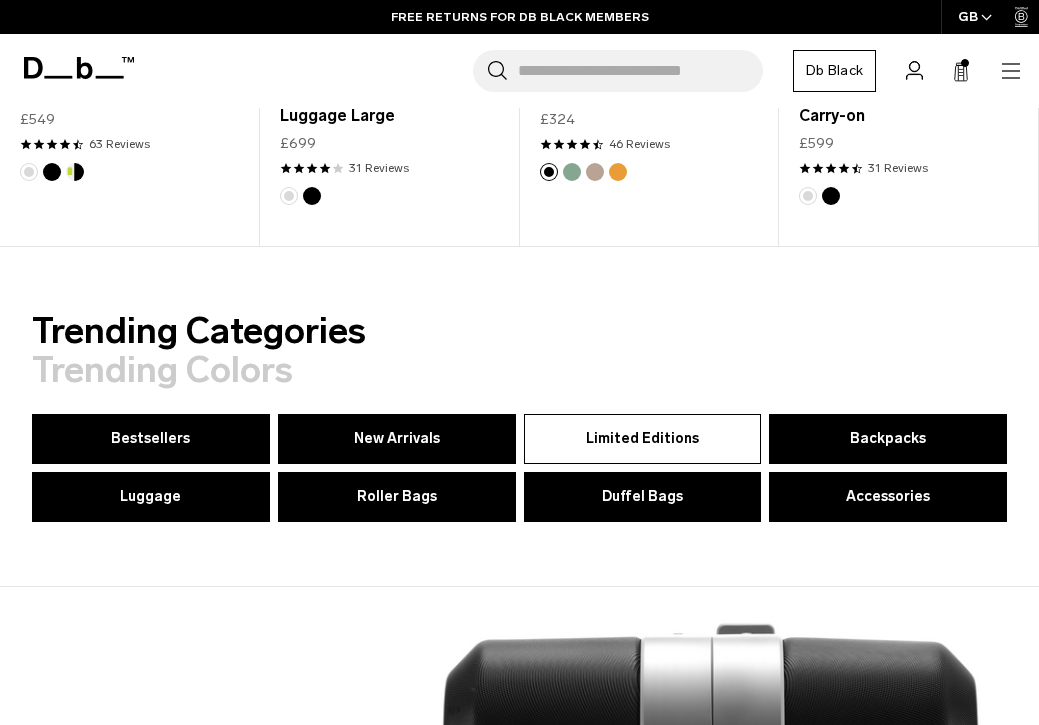 click on "Limited Editions" at bounding box center (642, 438) 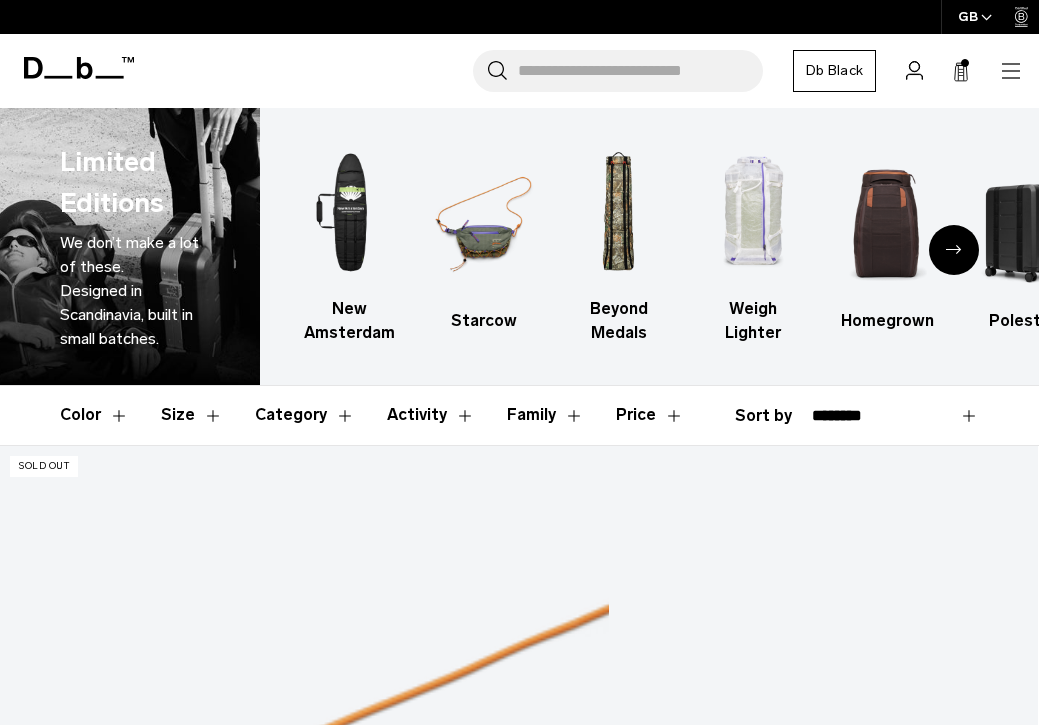 scroll, scrollTop: 0, scrollLeft: 0, axis: both 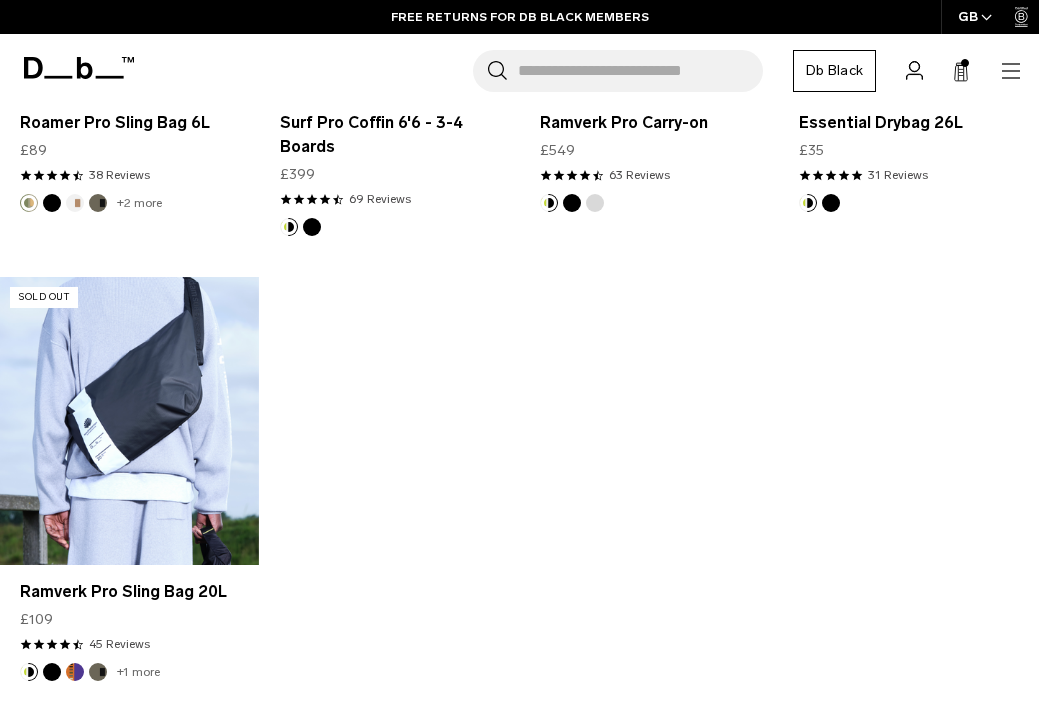 click at bounding box center (129, 421) 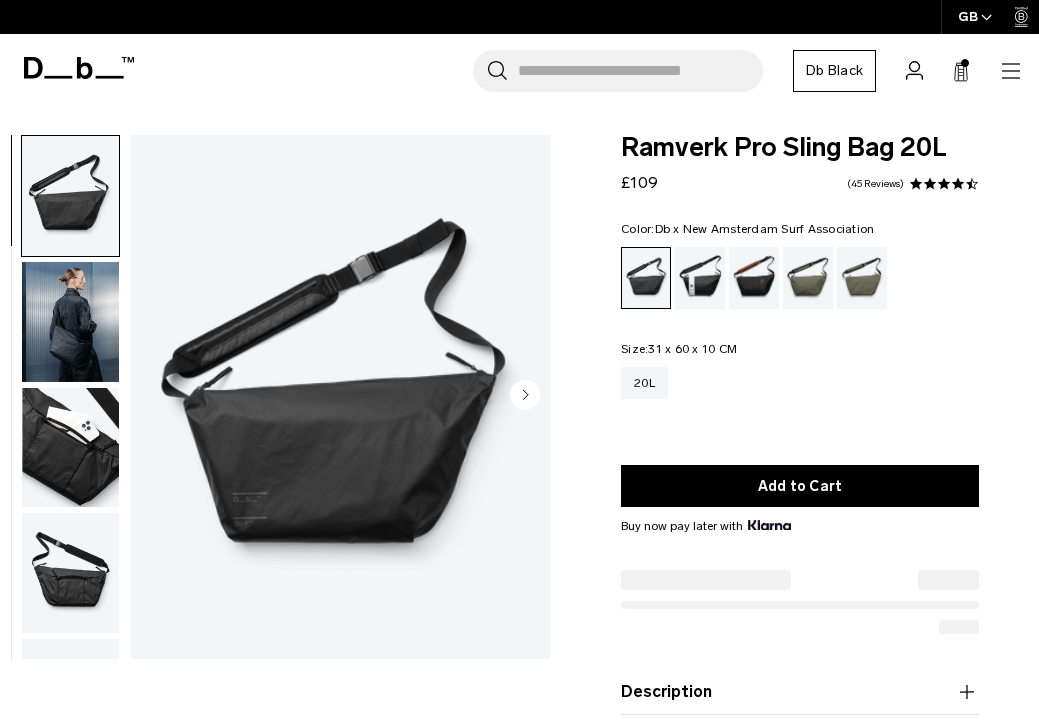 scroll, scrollTop: 0, scrollLeft: 0, axis: both 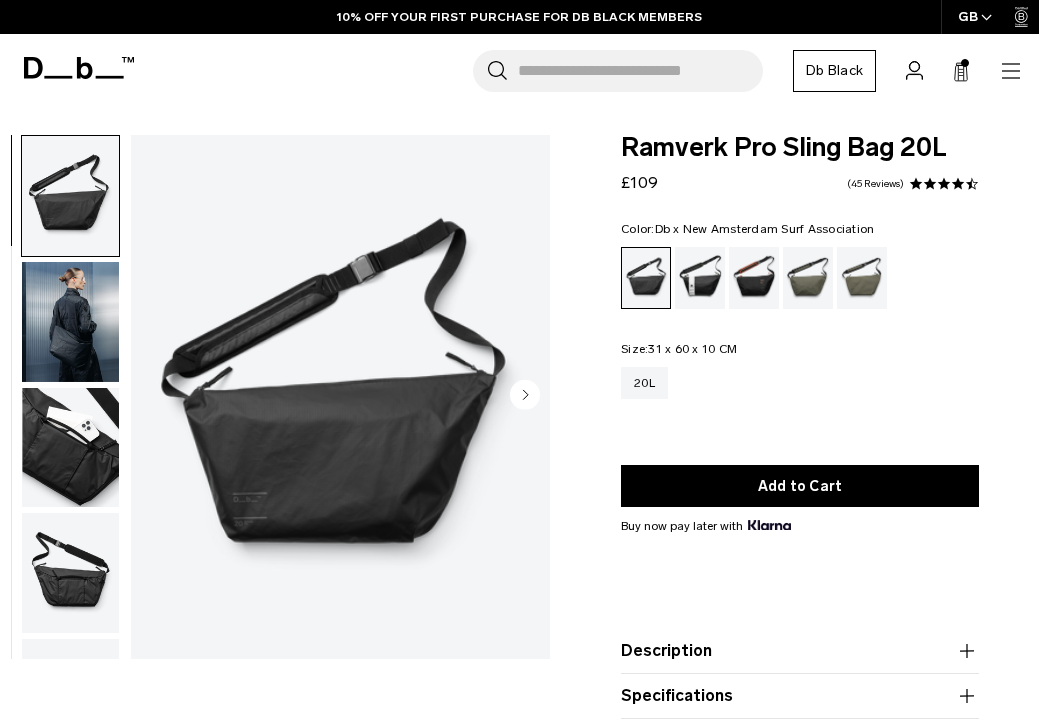 click at bounding box center [700, 278] 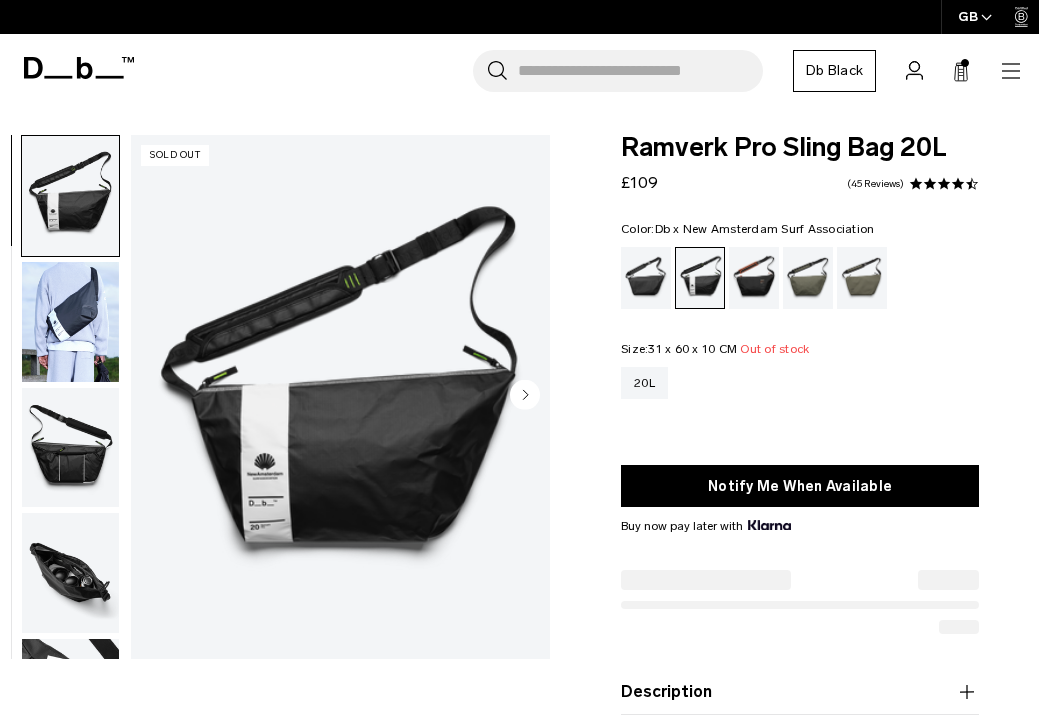 scroll, scrollTop: 0, scrollLeft: 0, axis: both 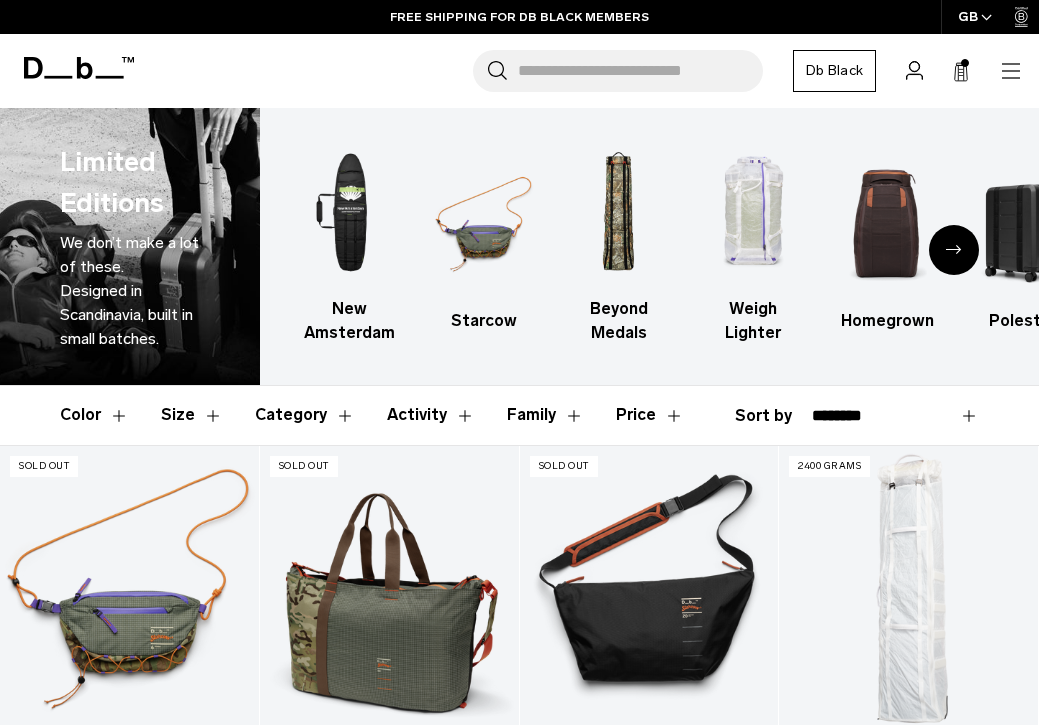 click on "Category" at bounding box center (305, 415) 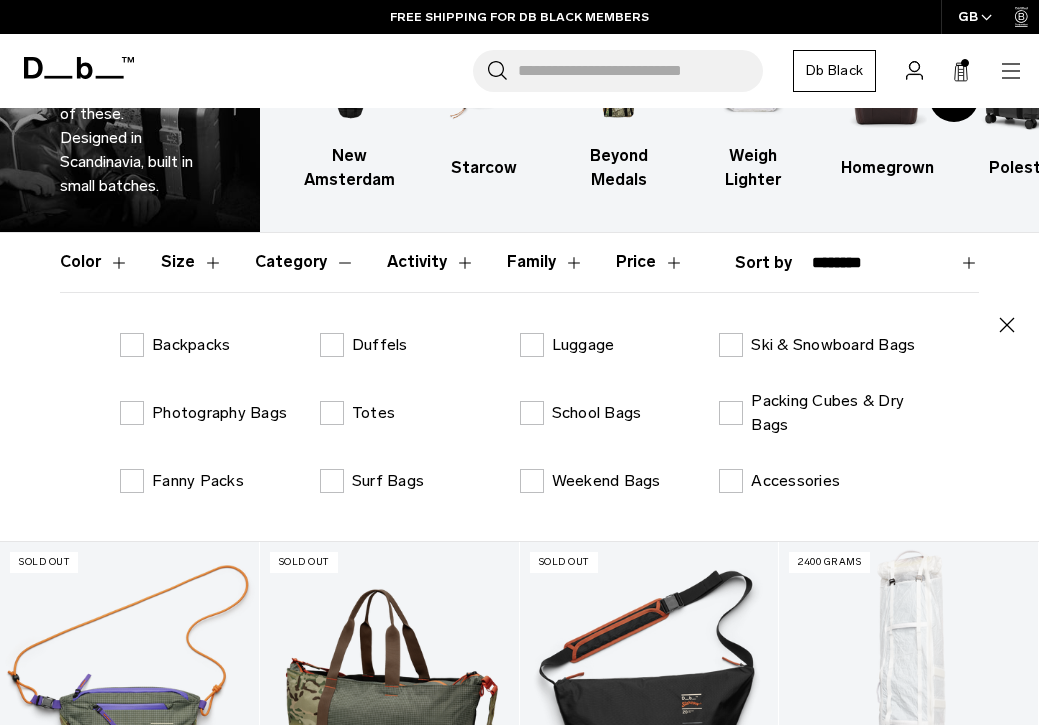 scroll, scrollTop: 152, scrollLeft: 0, axis: vertical 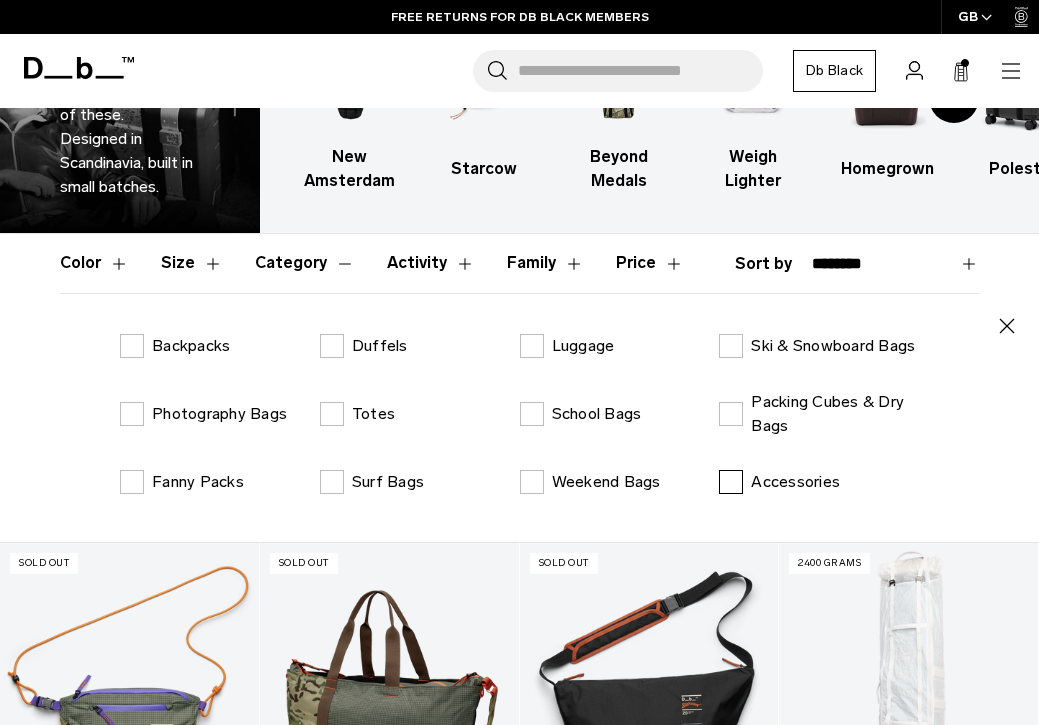 click on "Accessories" at bounding box center (779, 482) 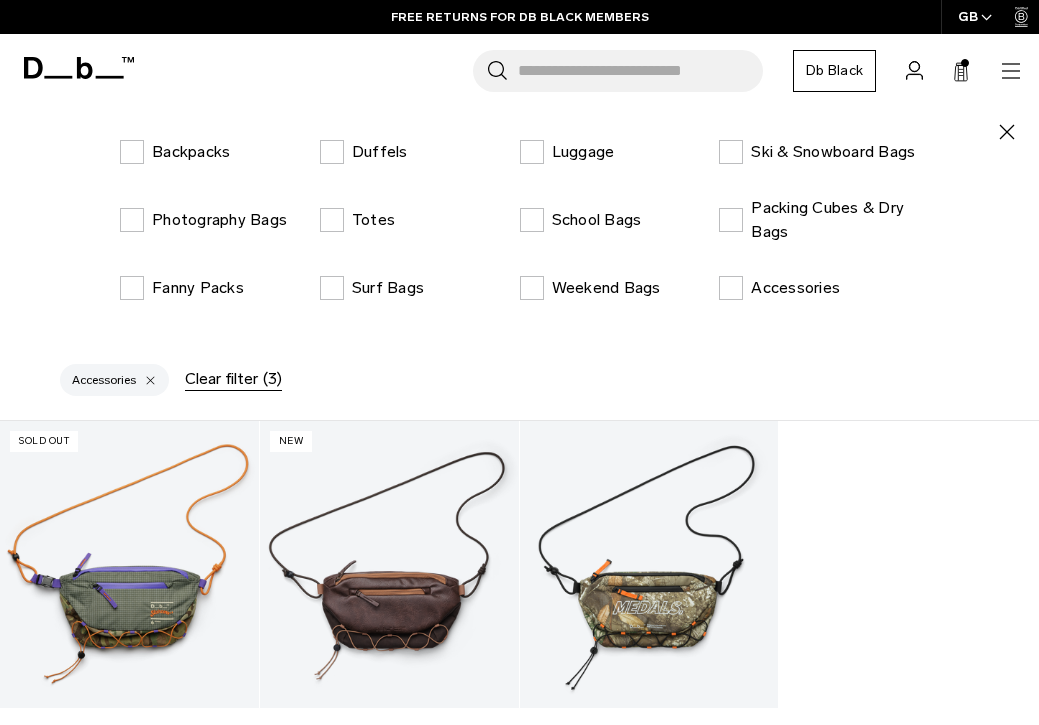 scroll, scrollTop: 75, scrollLeft: 0, axis: vertical 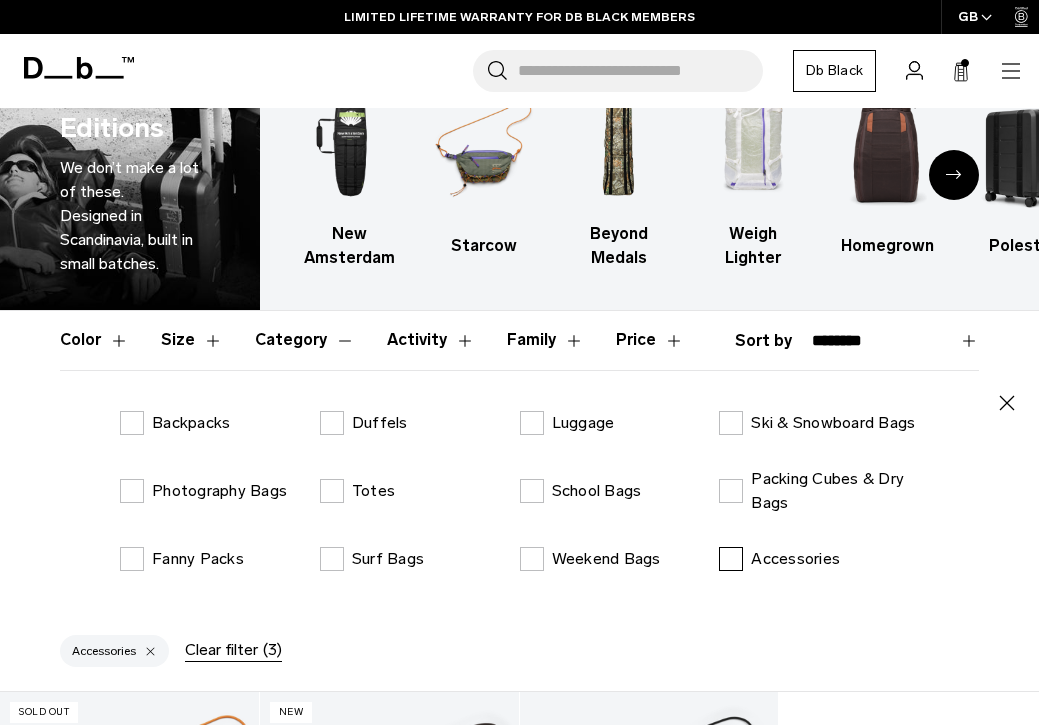 click on "Accessories" at bounding box center (779, 559) 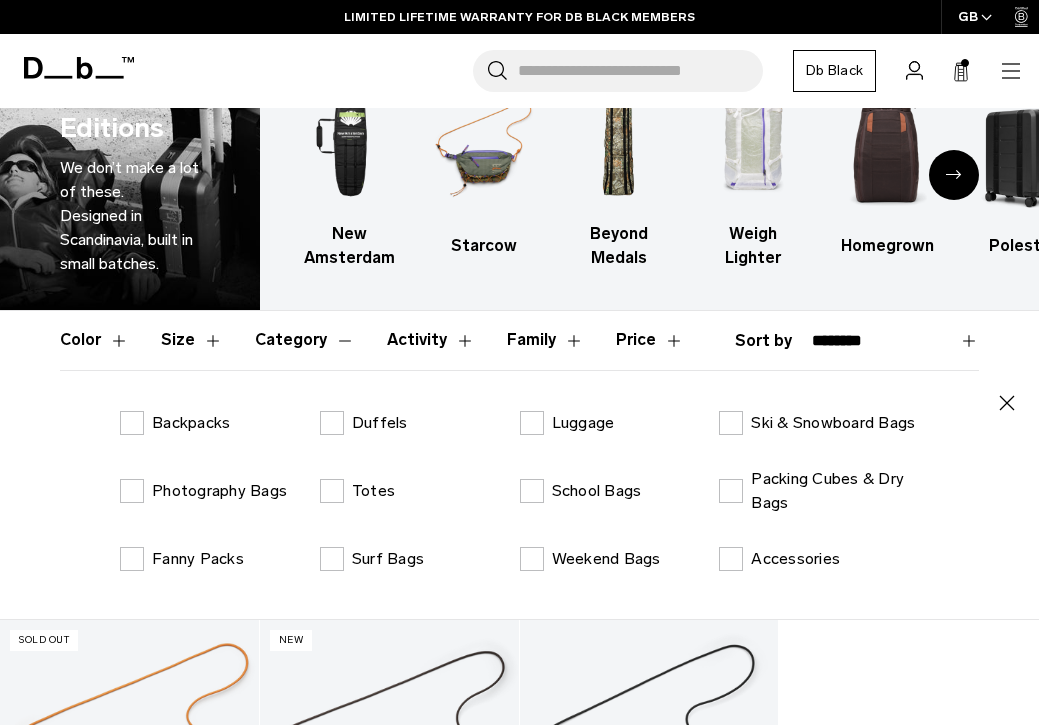 click on "**********" at bounding box center [857, 341] 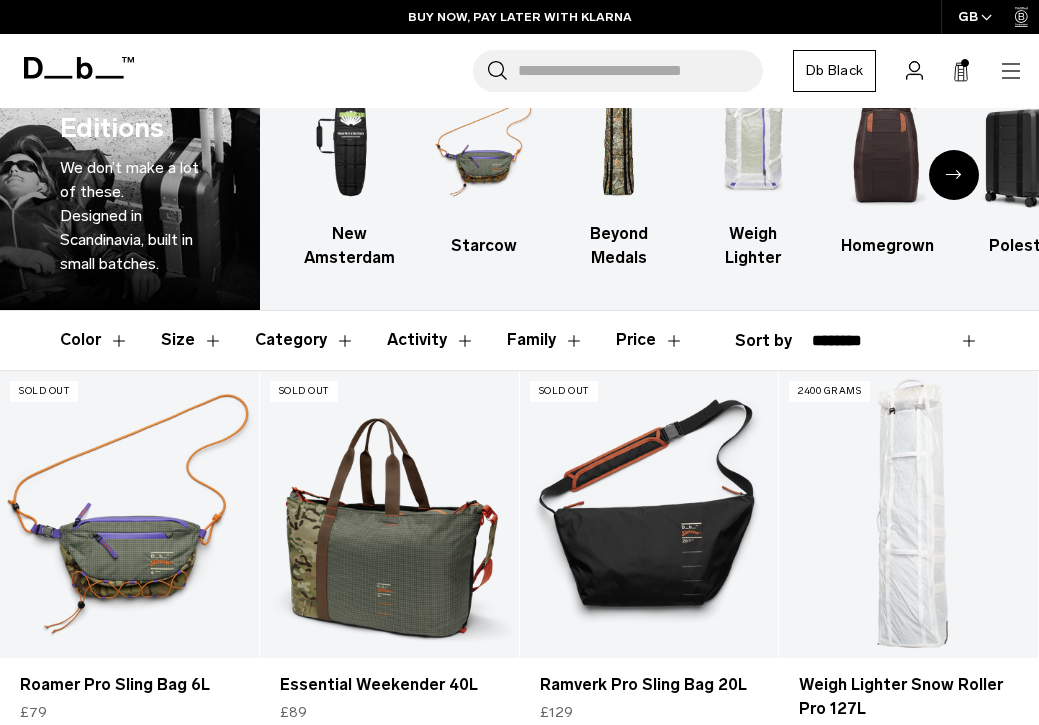 select on "**********" 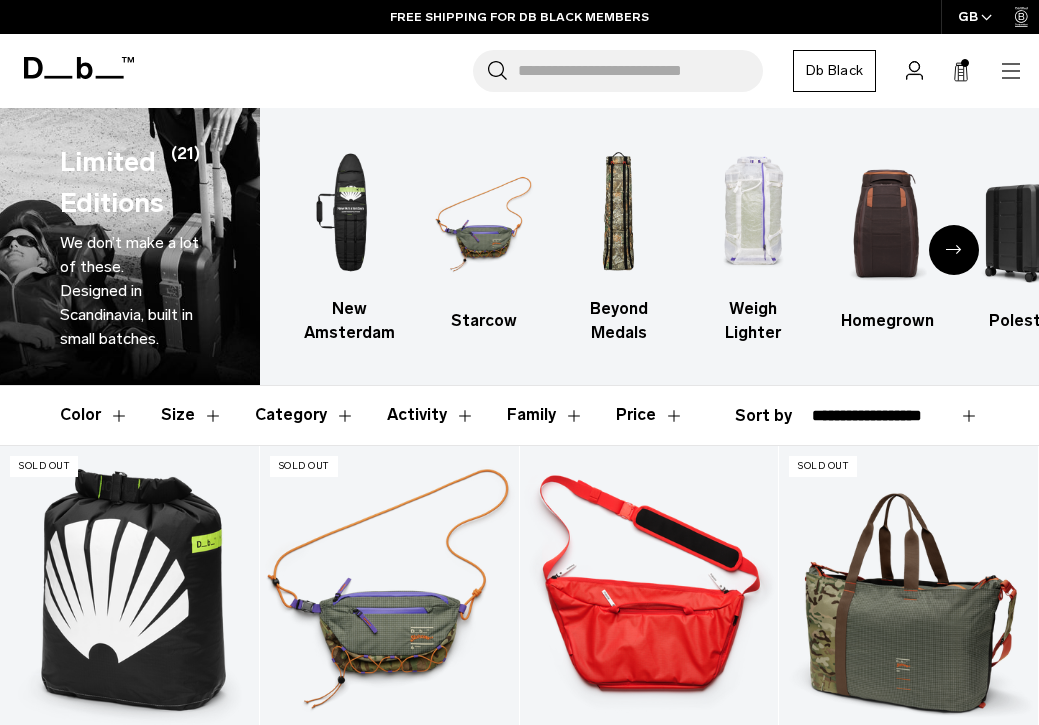 scroll, scrollTop: 0, scrollLeft: 0, axis: both 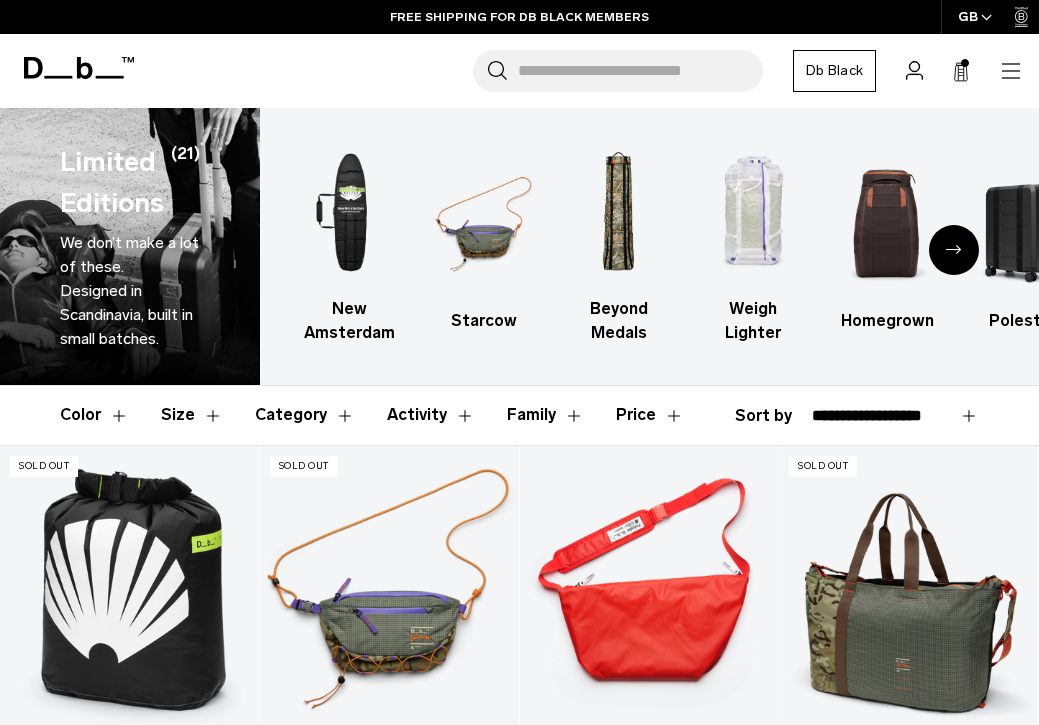 click 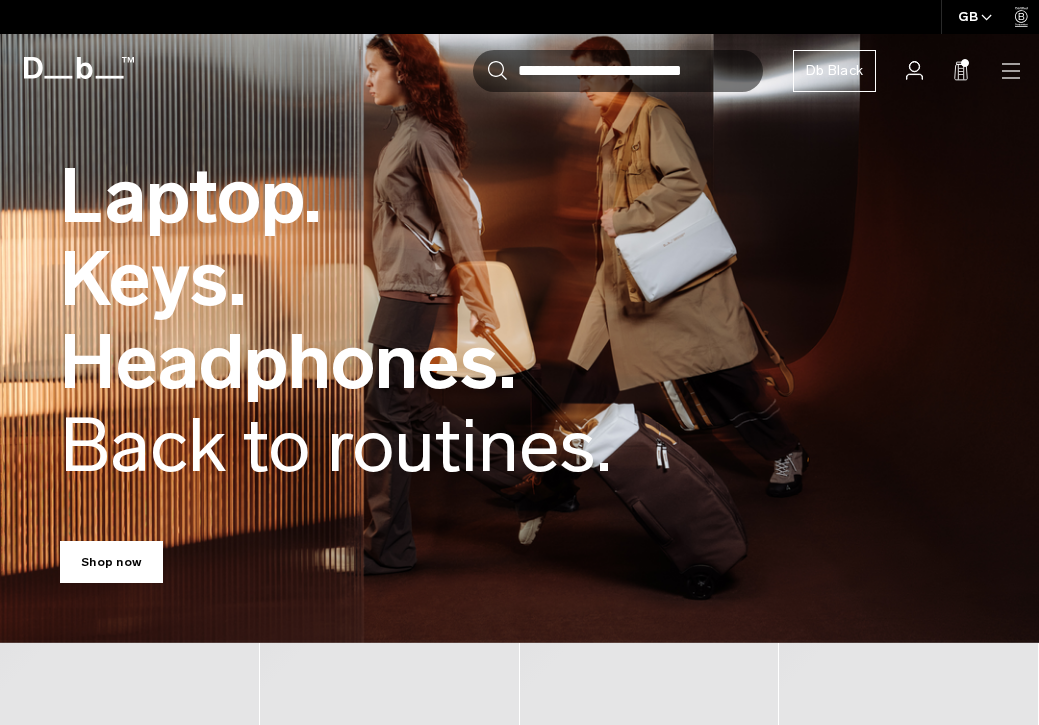 scroll, scrollTop: 0, scrollLeft: 0, axis: both 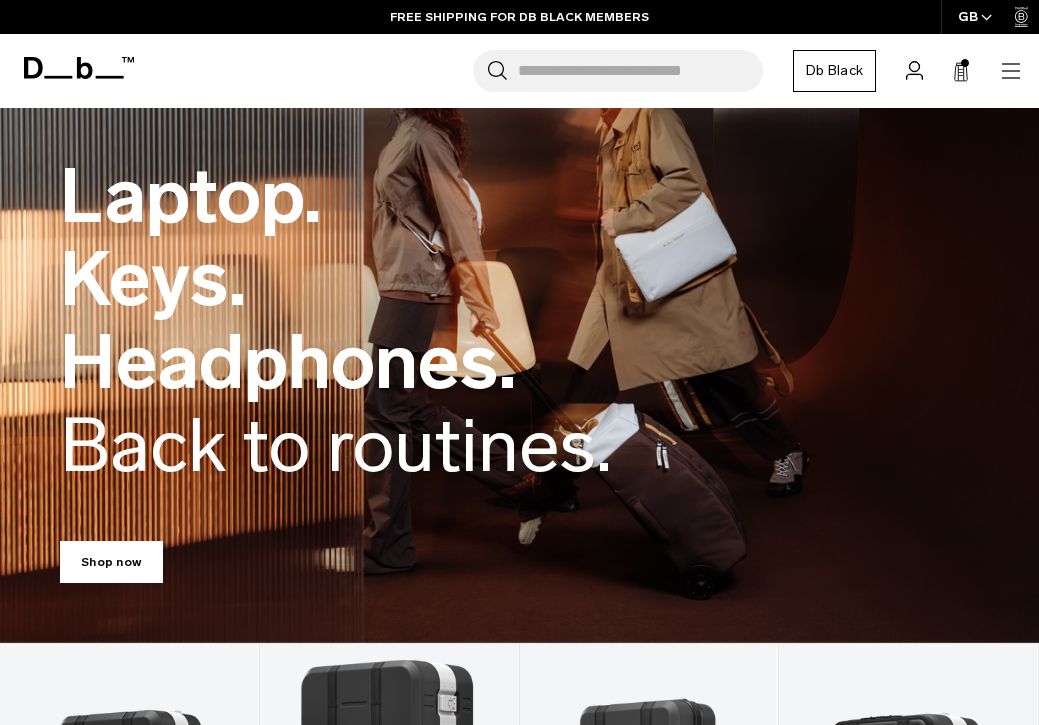 click 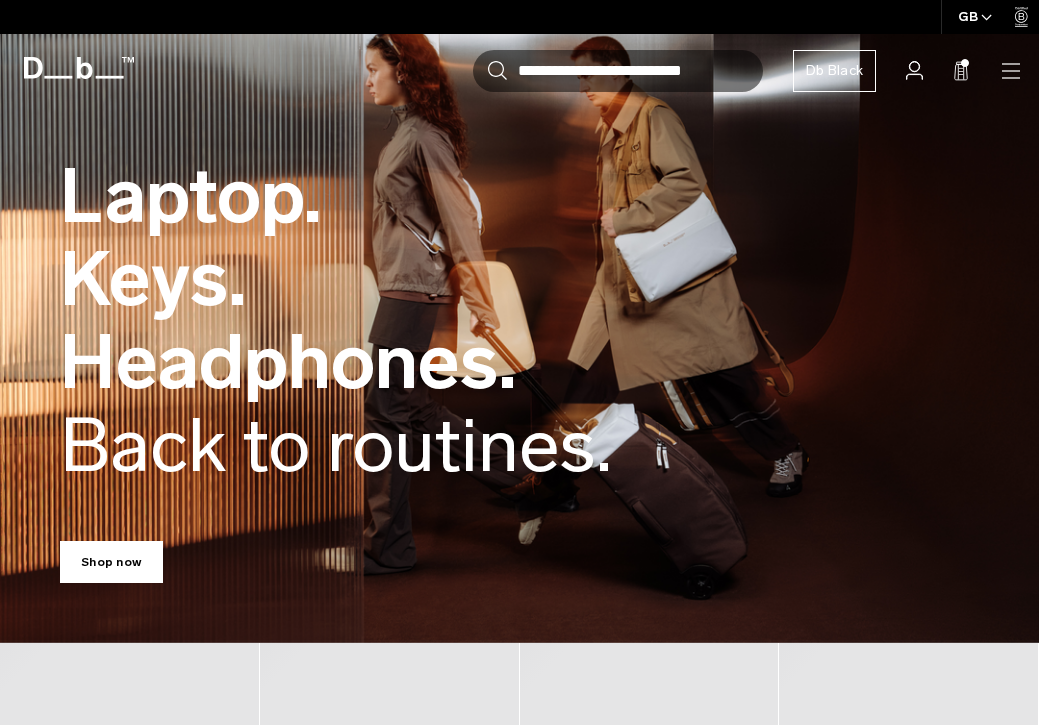scroll, scrollTop: 0, scrollLeft: 0, axis: both 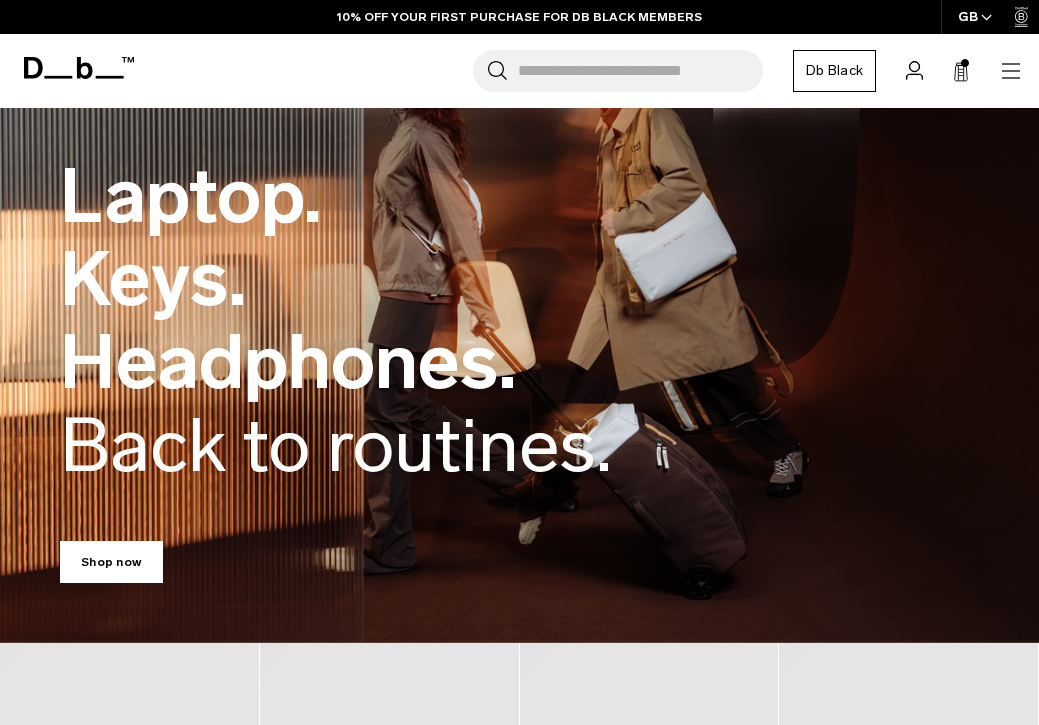 click 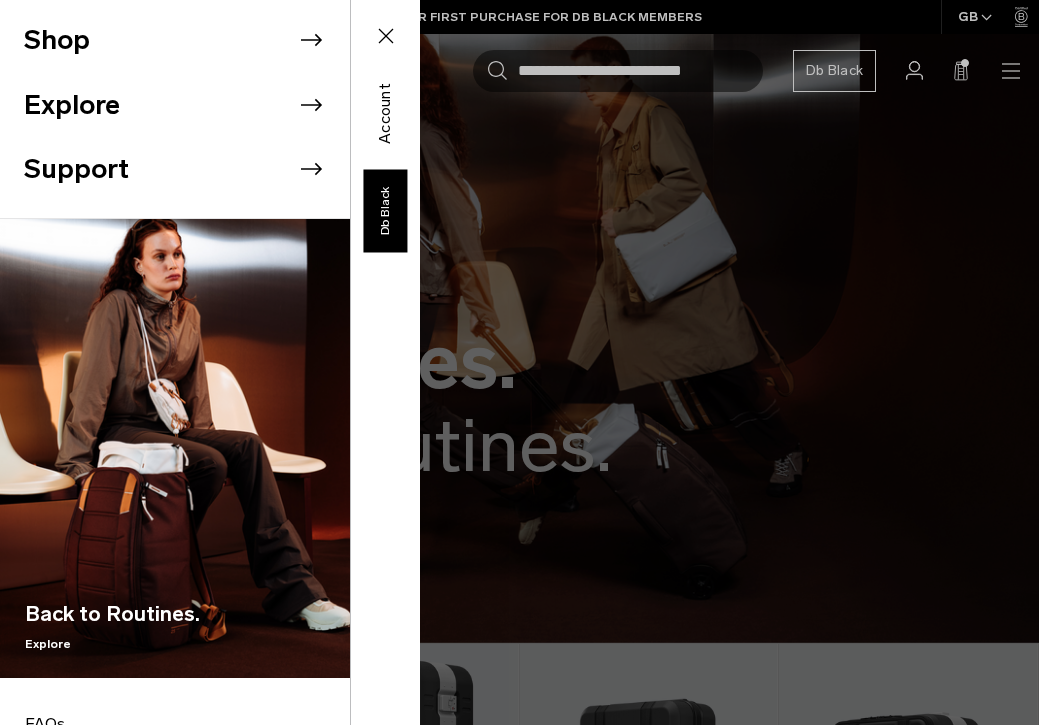 scroll, scrollTop: 0, scrollLeft: 0, axis: both 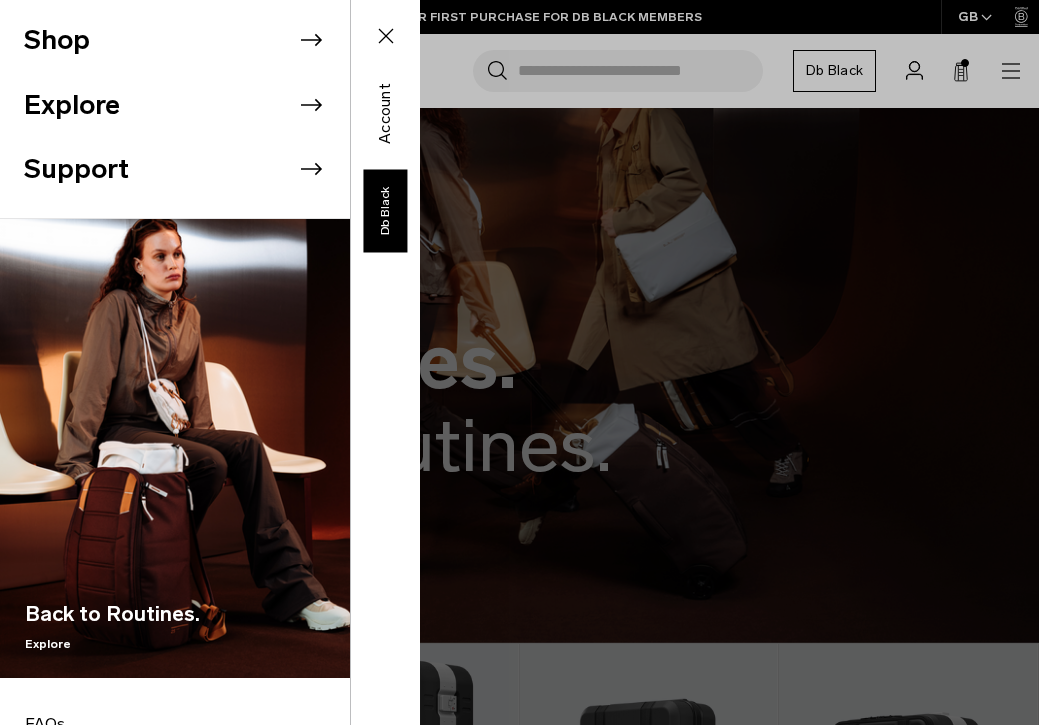 click 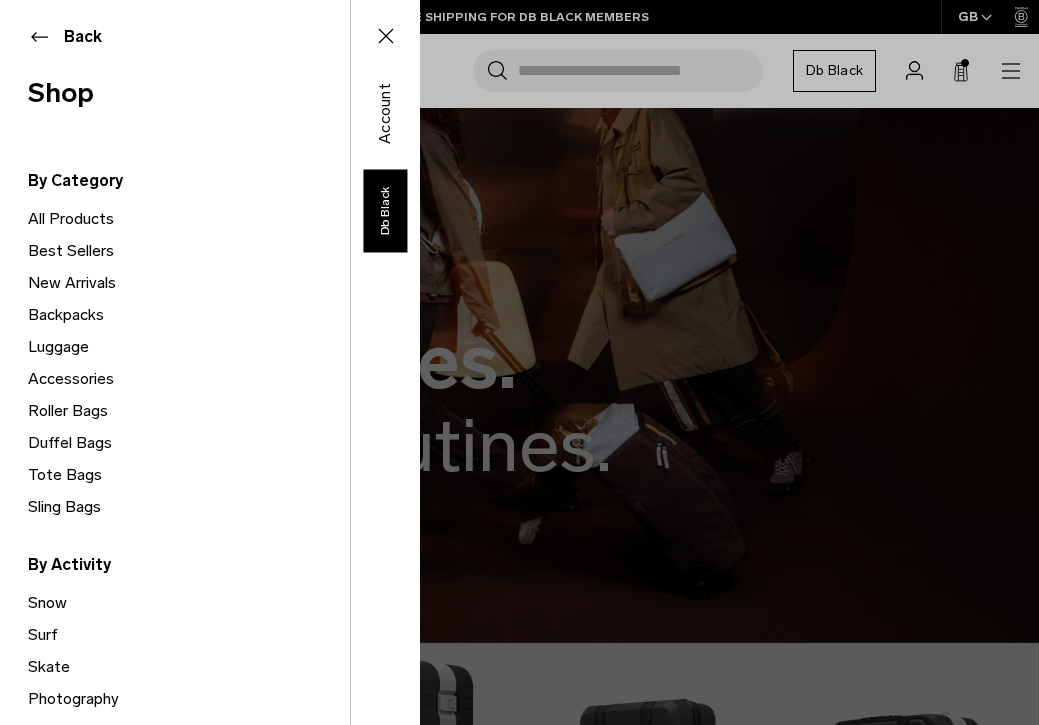 click on "All Products" at bounding box center (189, 219) 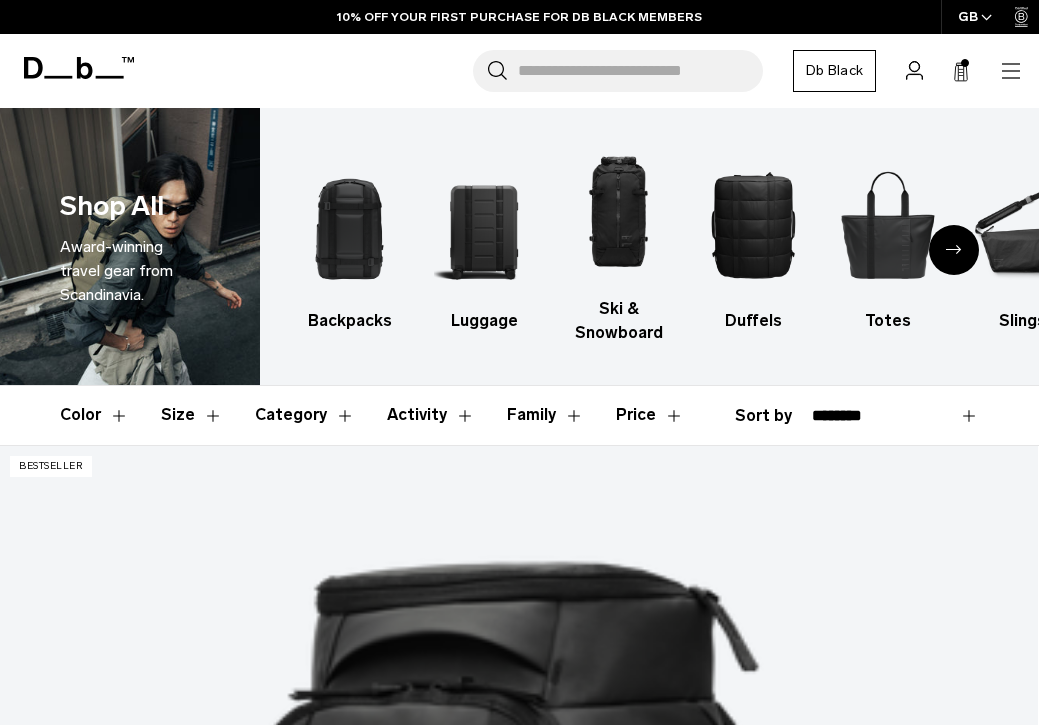 scroll, scrollTop: 0, scrollLeft: 0, axis: both 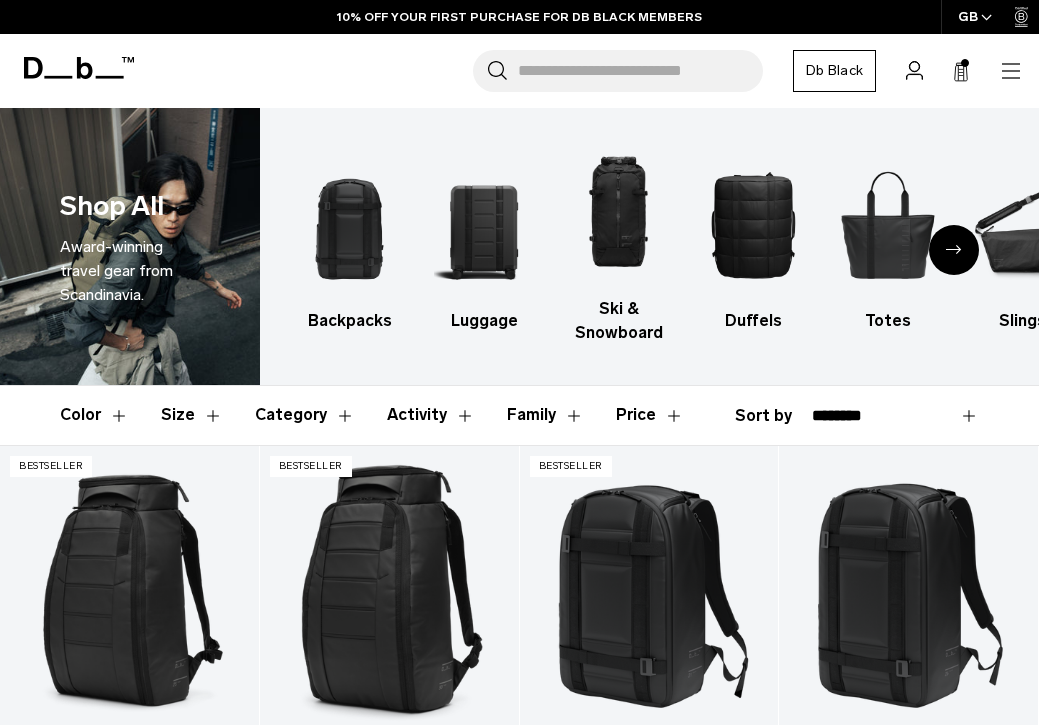 select on "**********" 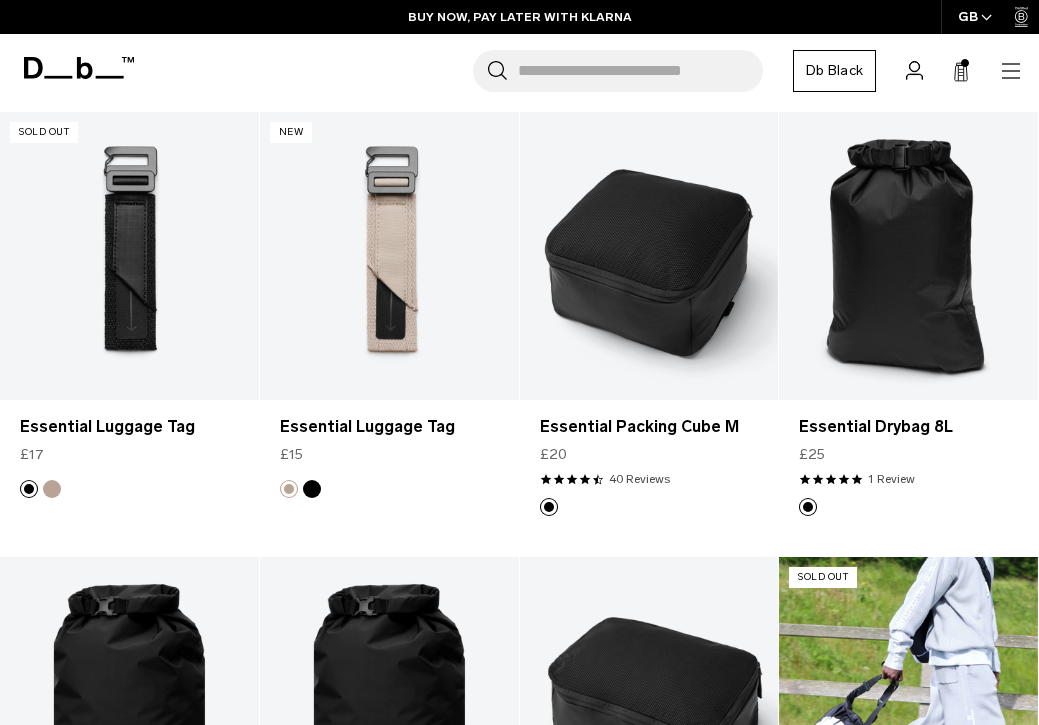 scroll, scrollTop: 281, scrollLeft: 0, axis: vertical 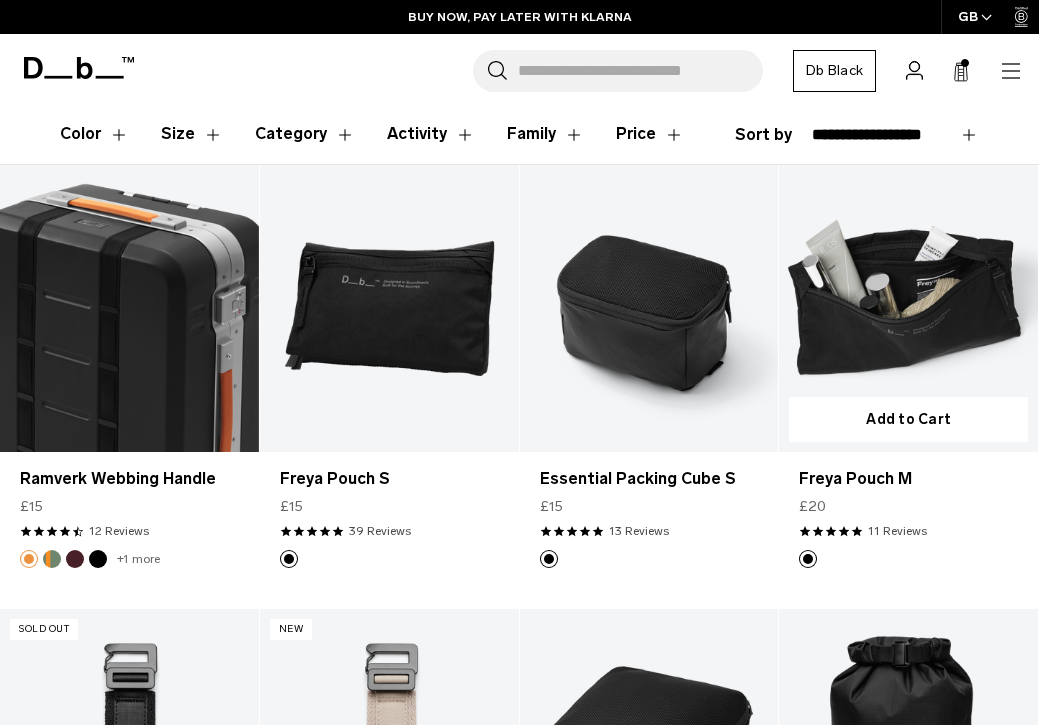 click on "Add to Cart" at bounding box center [908, 419] 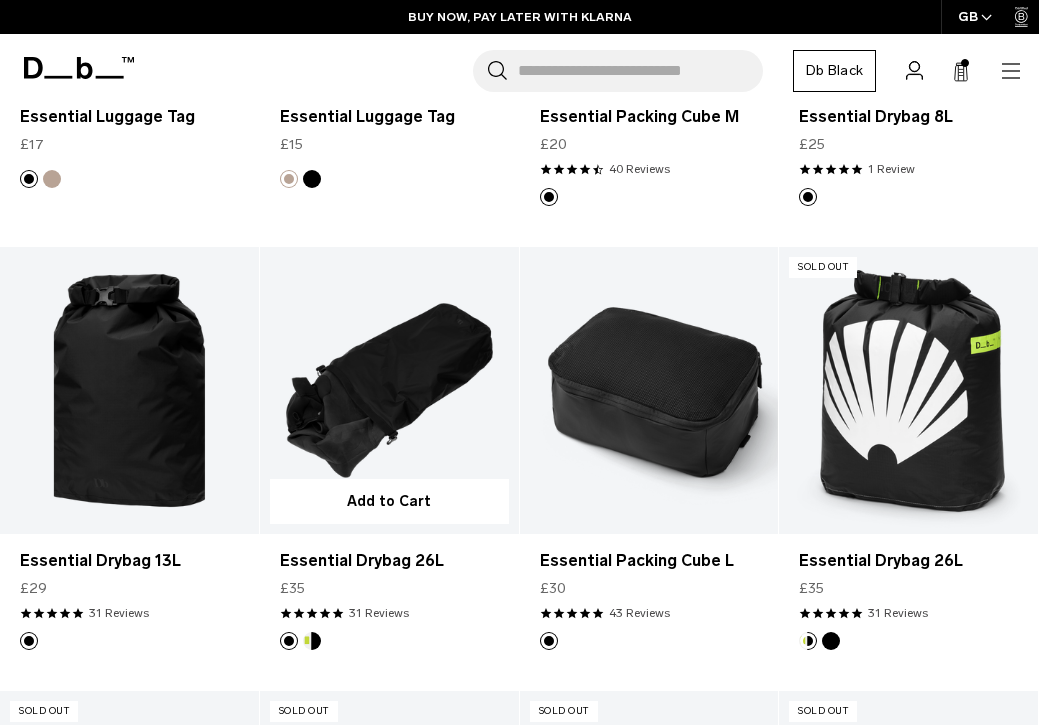 scroll, scrollTop: 1291, scrollLeft: 0, axis: vertical 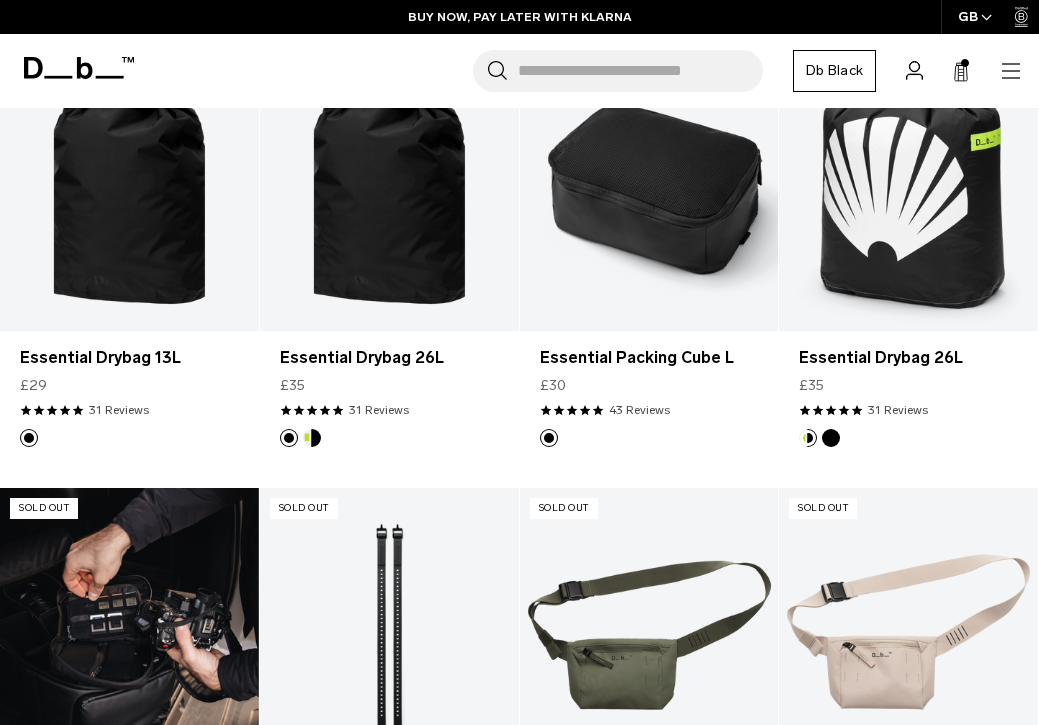 click at bounding box center (129, 632) 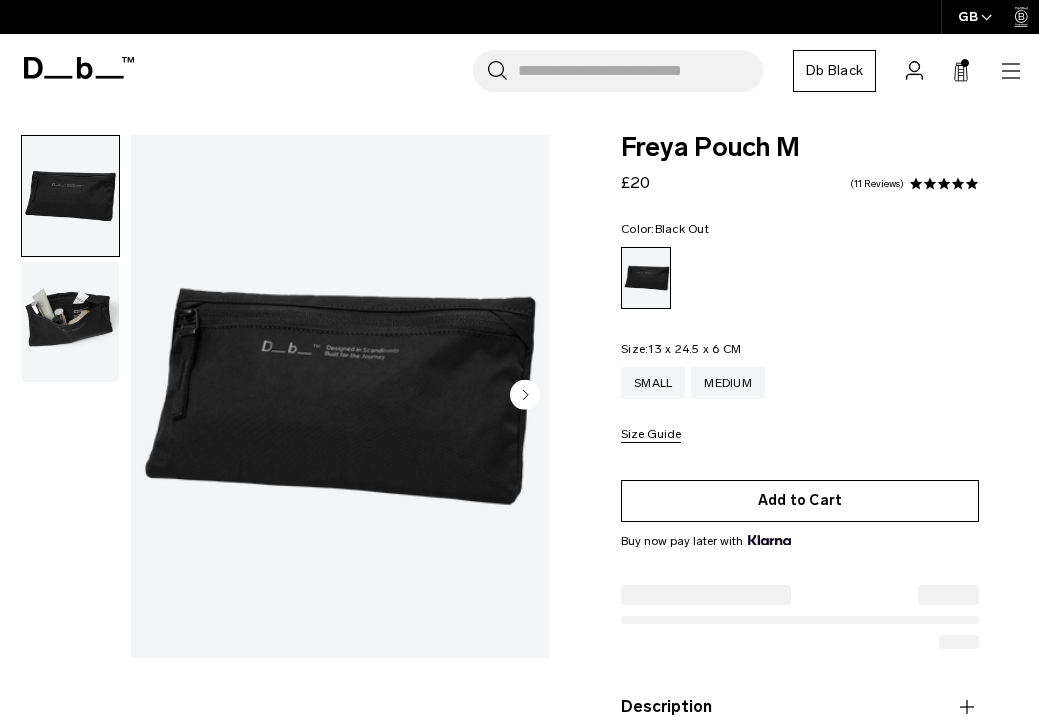 scroll, scrollTop: 0, scrollLeft: 0, axis: both 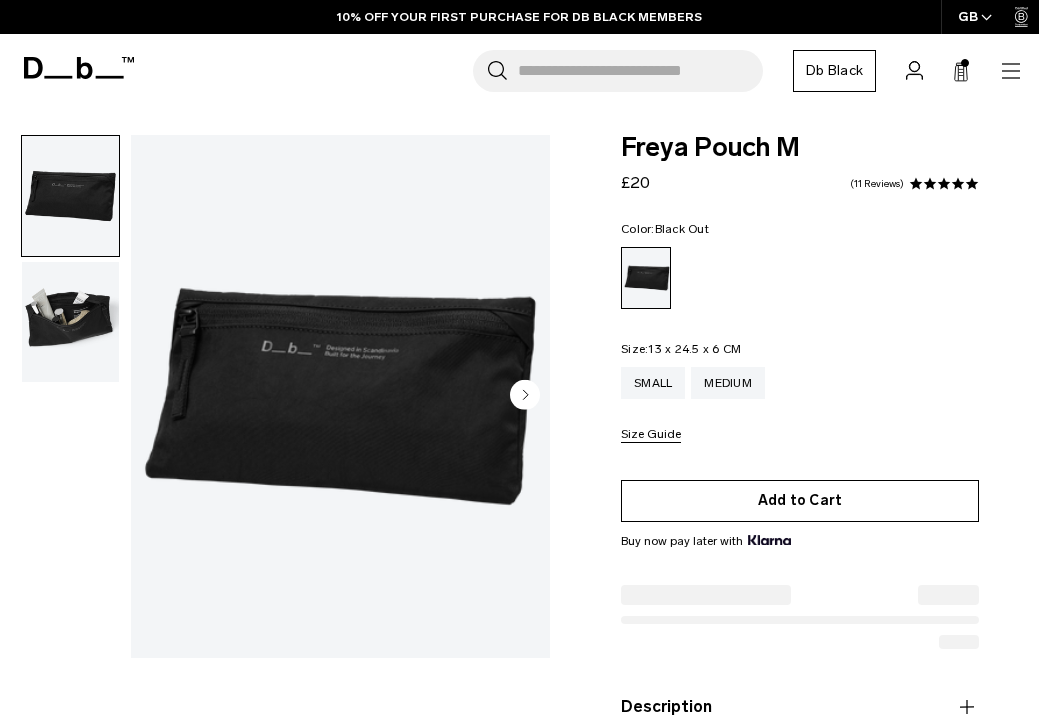 click on "Add to Cart" at bounding box center [800, 501] 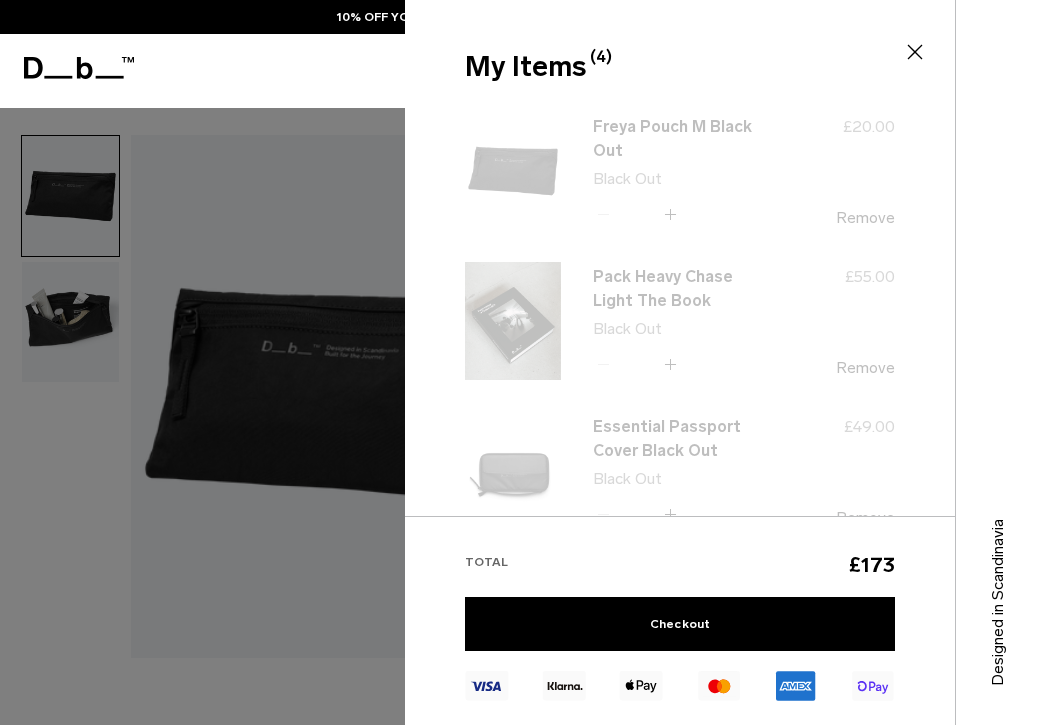 scroll, scrollTop: 0, scrollLeft: 0, axis: both 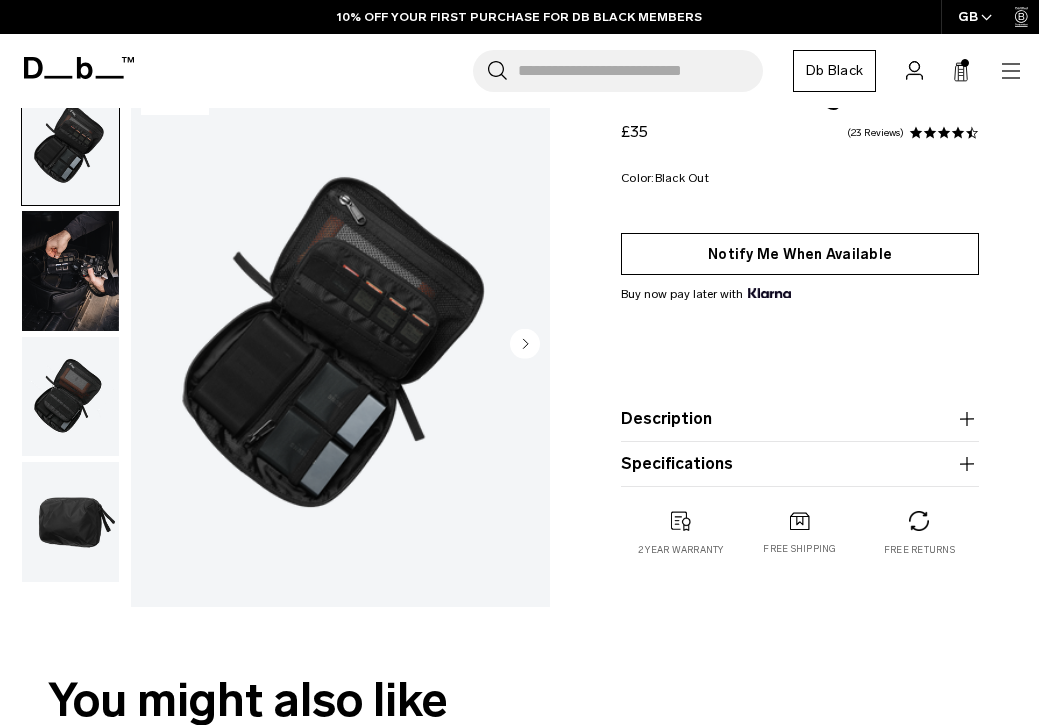 click on "Notify Me When Available" at bounding box center (800, 254) 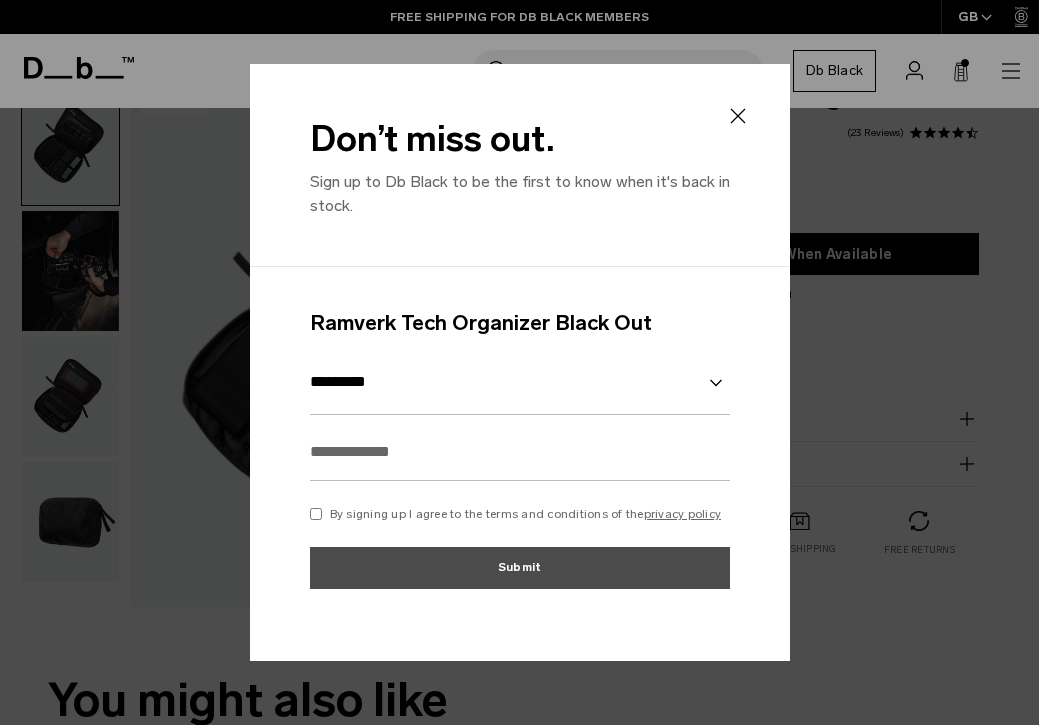 click at bounding box center [520, 452] 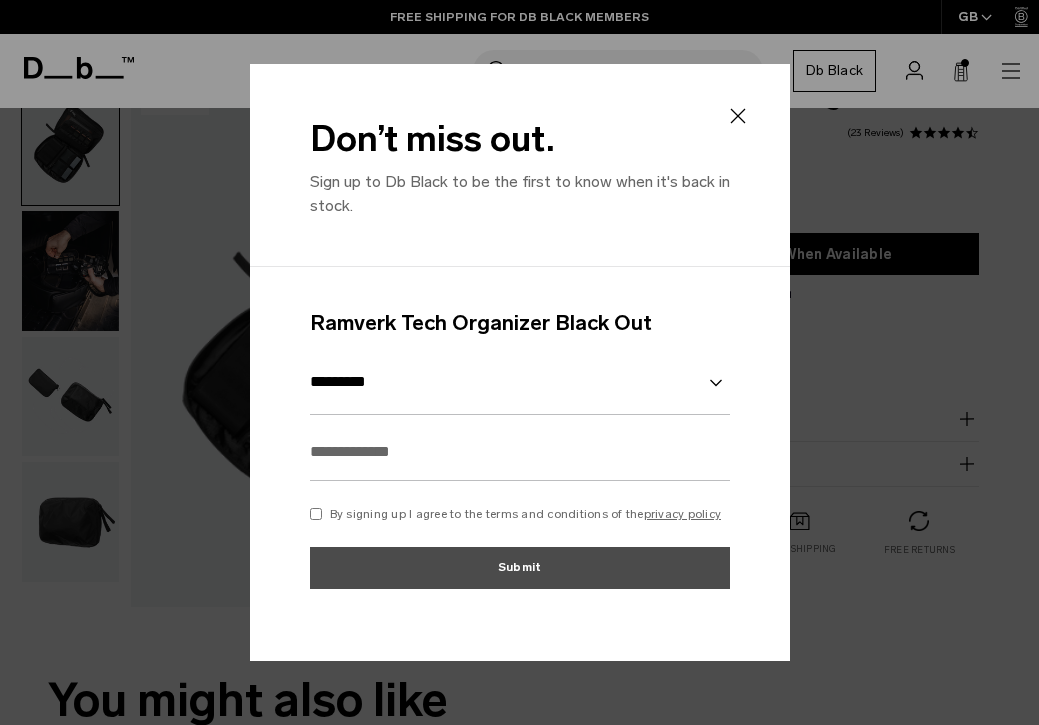 type on "**********" 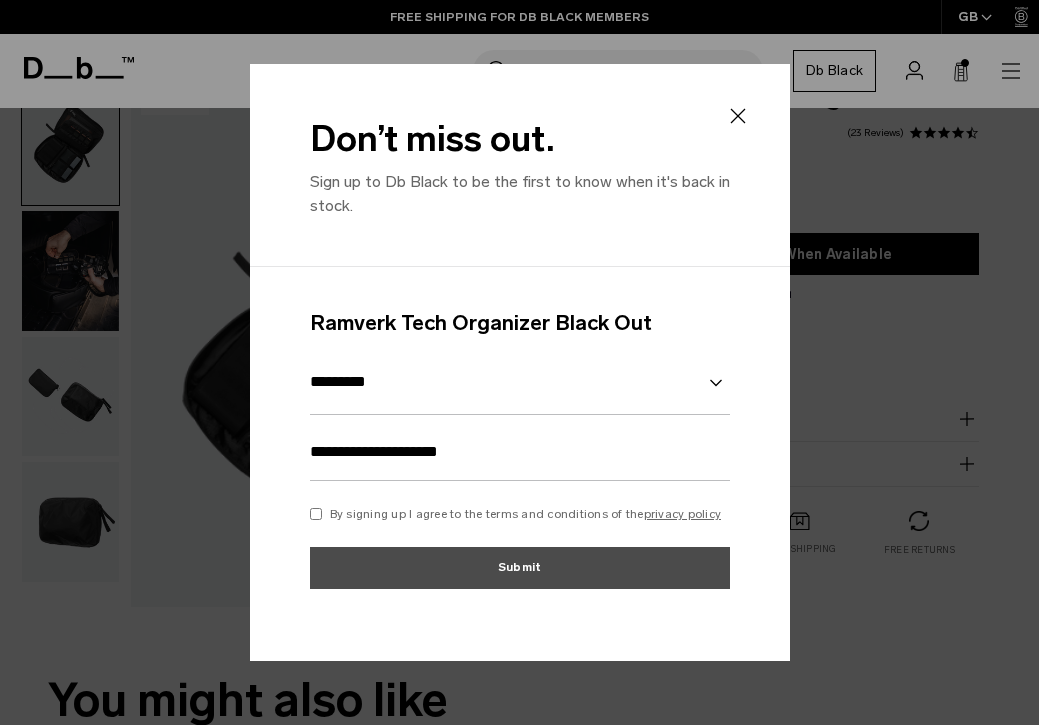 click on "By signing up I agree to the terms and conditions of the  privacy policy" at bounding box center (520, 514) 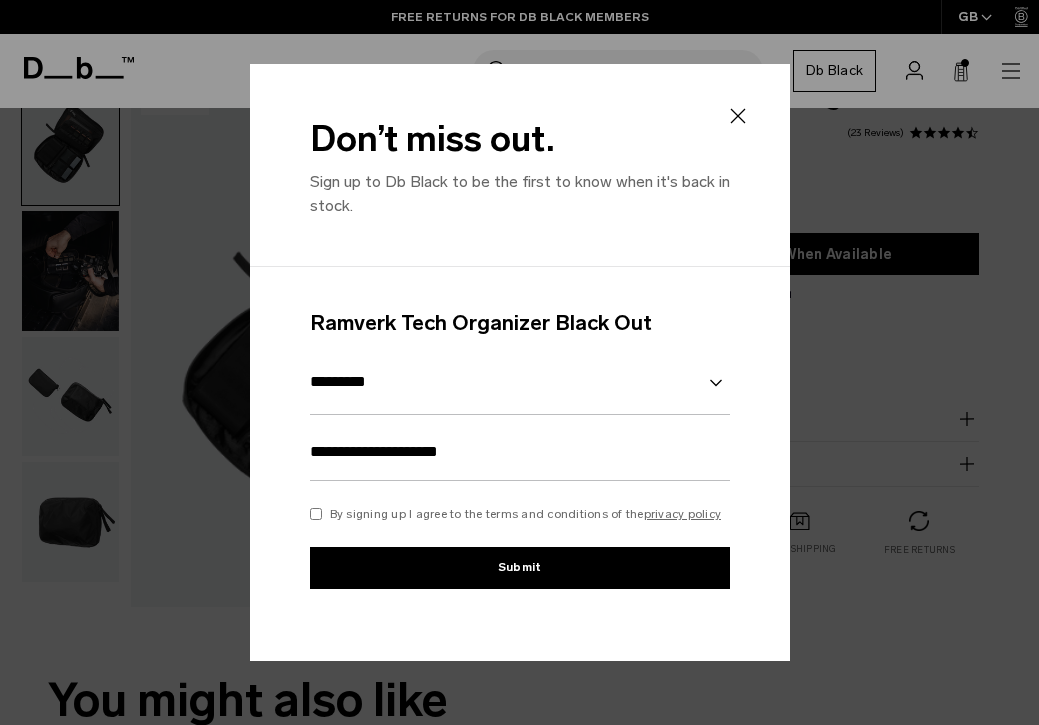 click on "Submit" at bounding box center (520, 568) 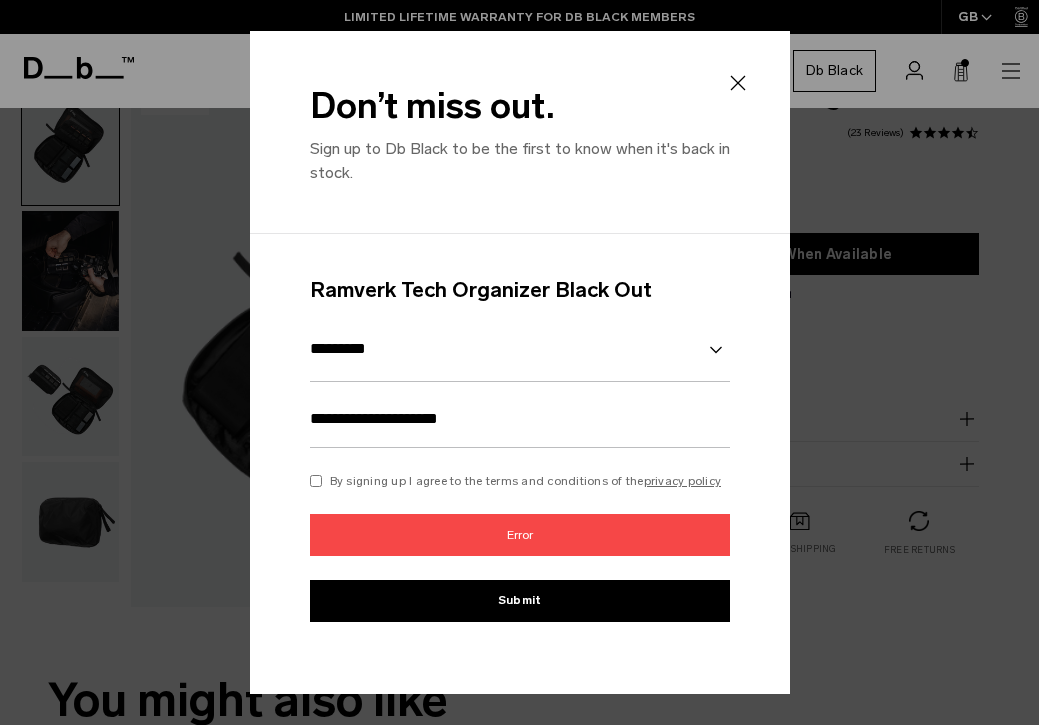 click on "**********" at bounding box center [520, 419] 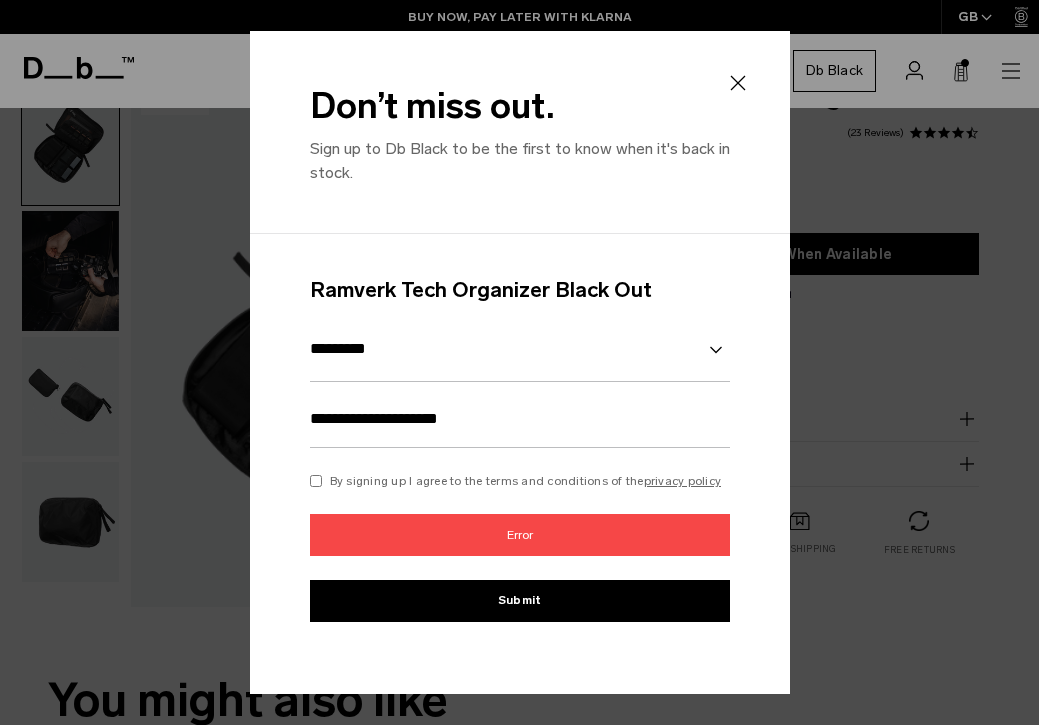 click on "Submit" at bounding box center (520, 601) 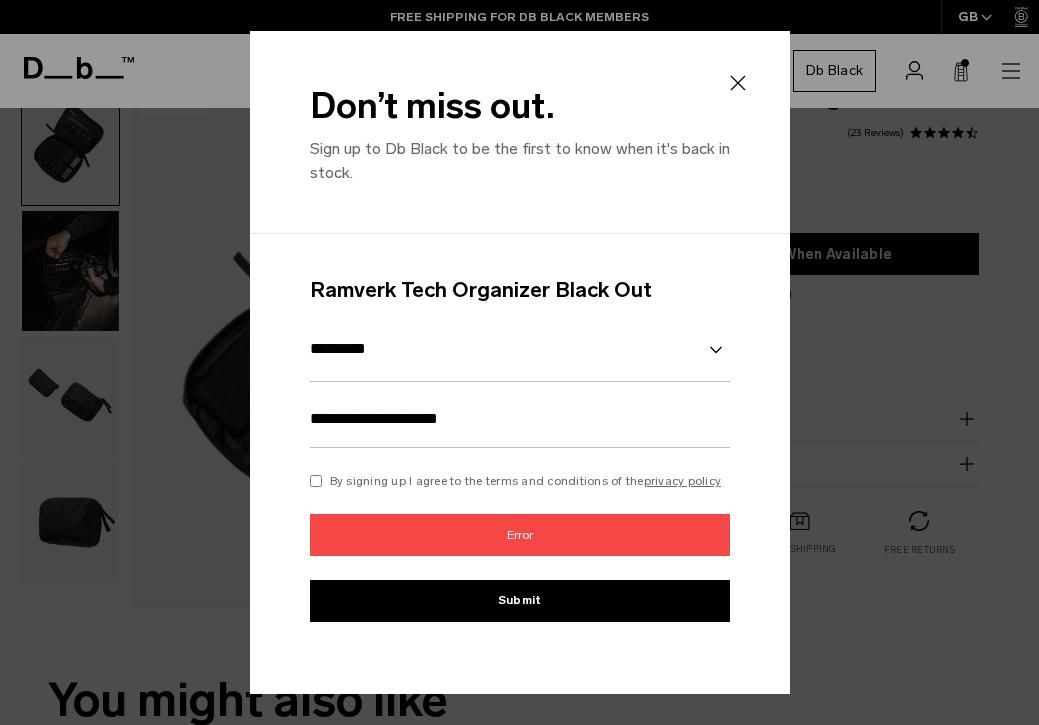 click on "Submit" at bounding box center (520, 601) 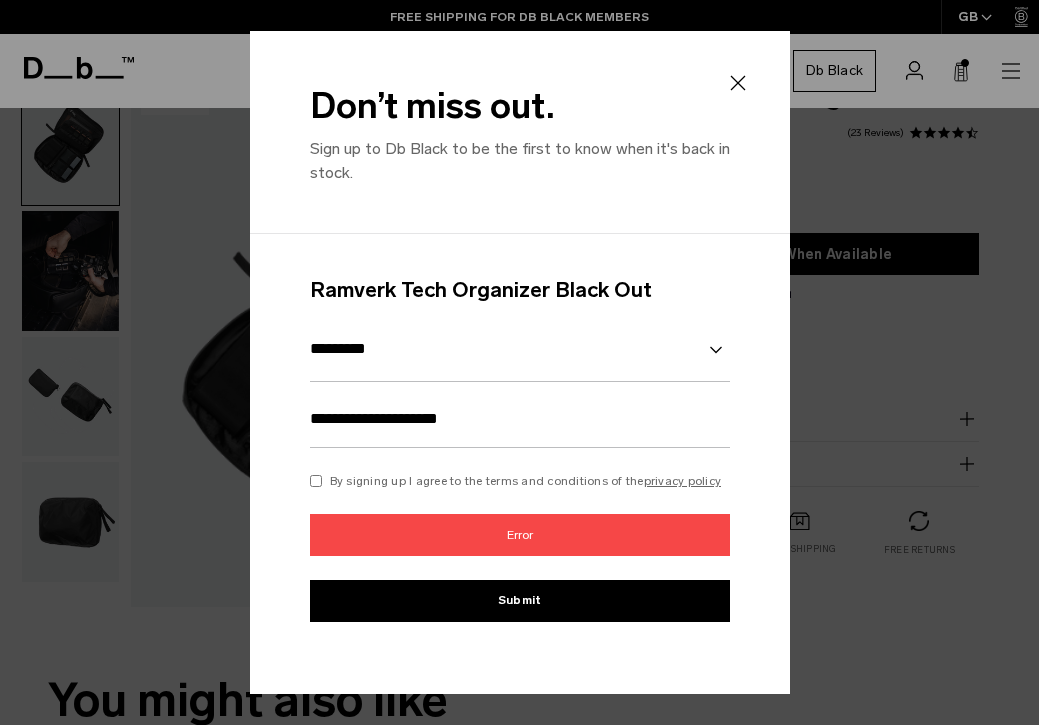 click 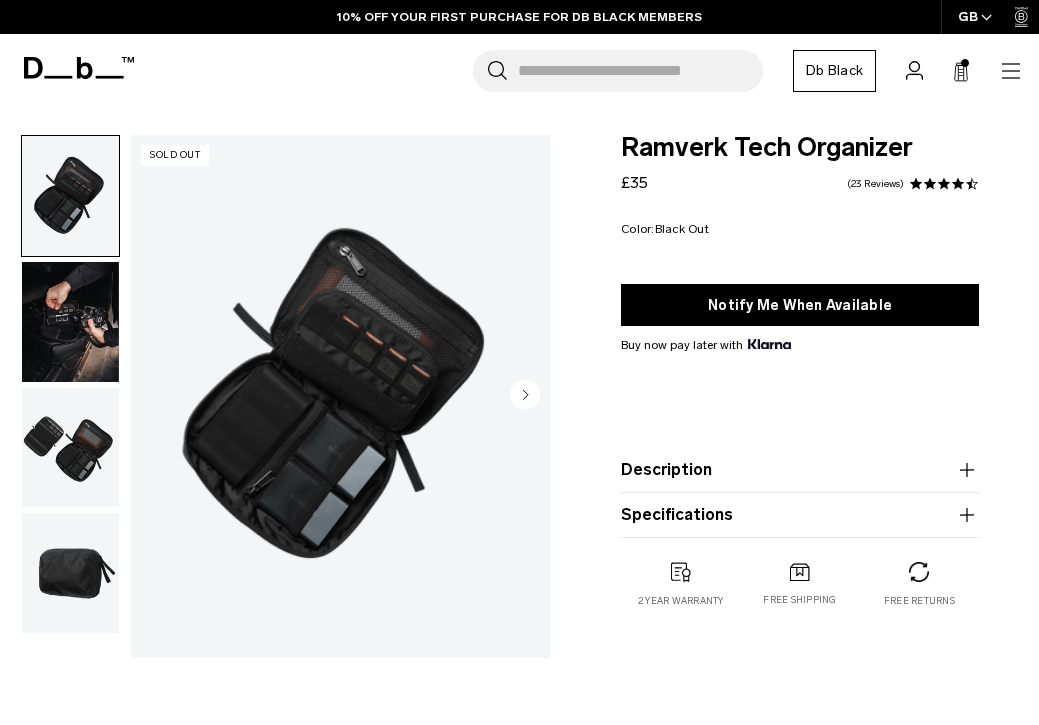 scroll, scrollTop: 0, scrollLeft: 0, axis: both 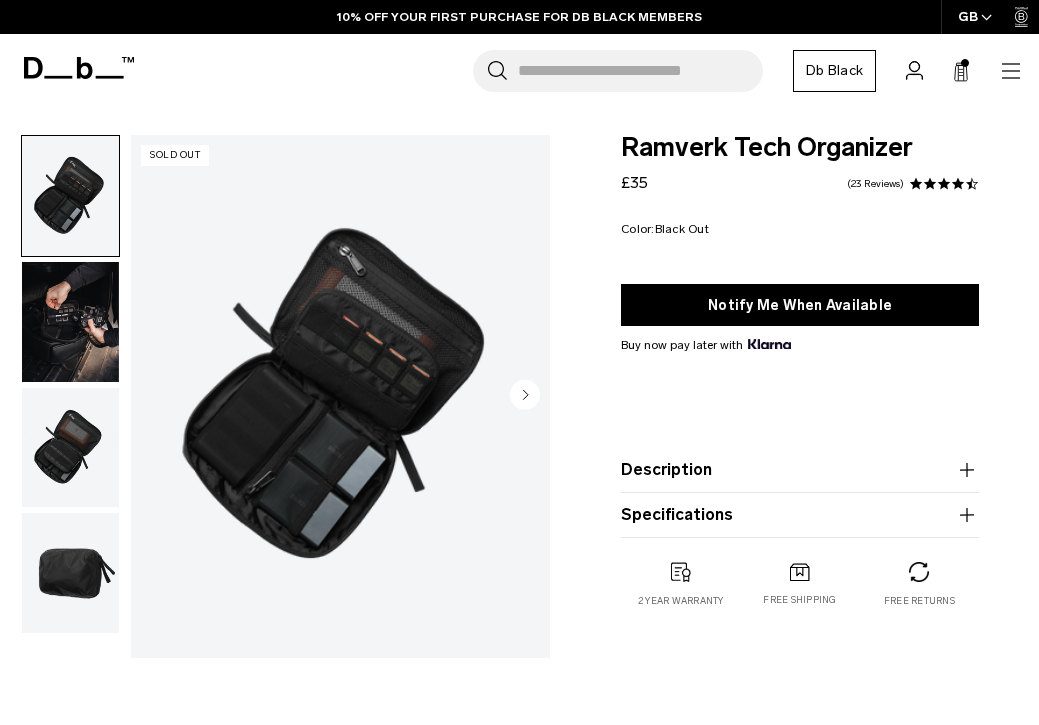 click on "Search for Bags, Luggage...
Search
Close
Trending Products
All Products
Hugger Backpack 30L Black Out
£189
Ramverk Front-access Carry-on Black Out" at bounding box center (584, 71) 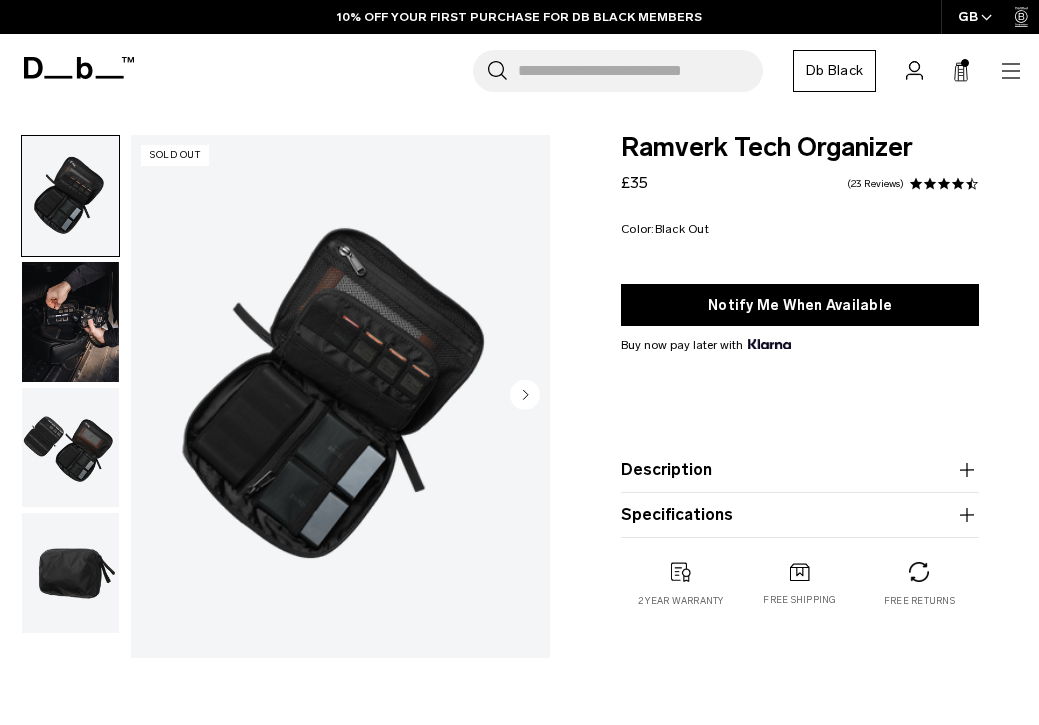click 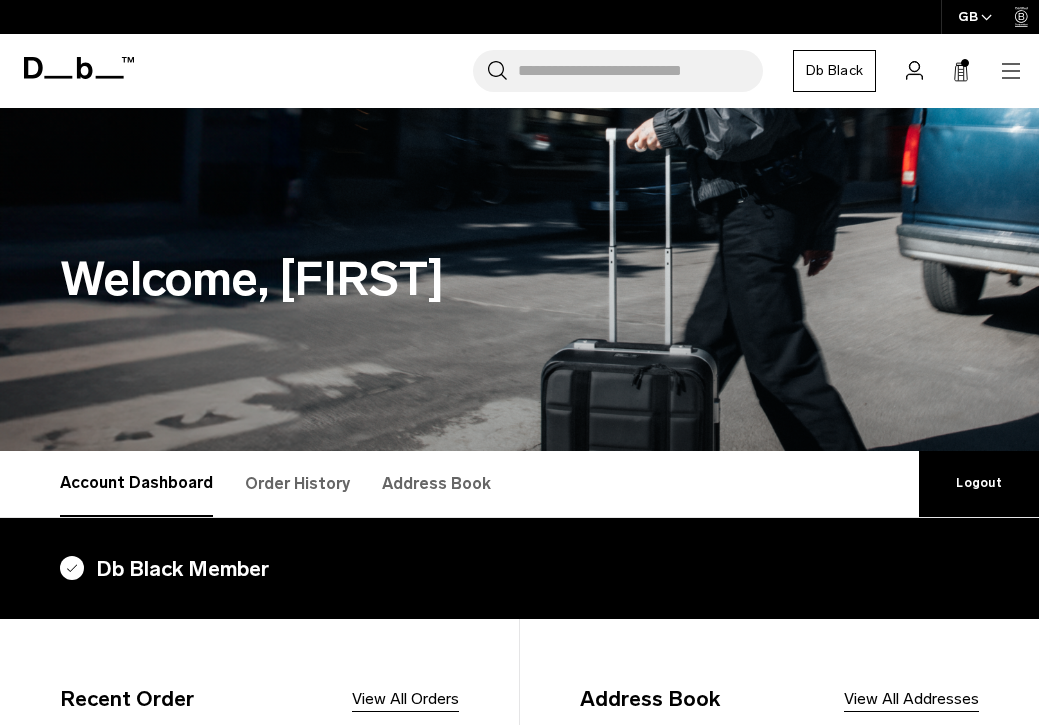 scroll, scrollTop: 0, scrollLeft: 0, axis: both 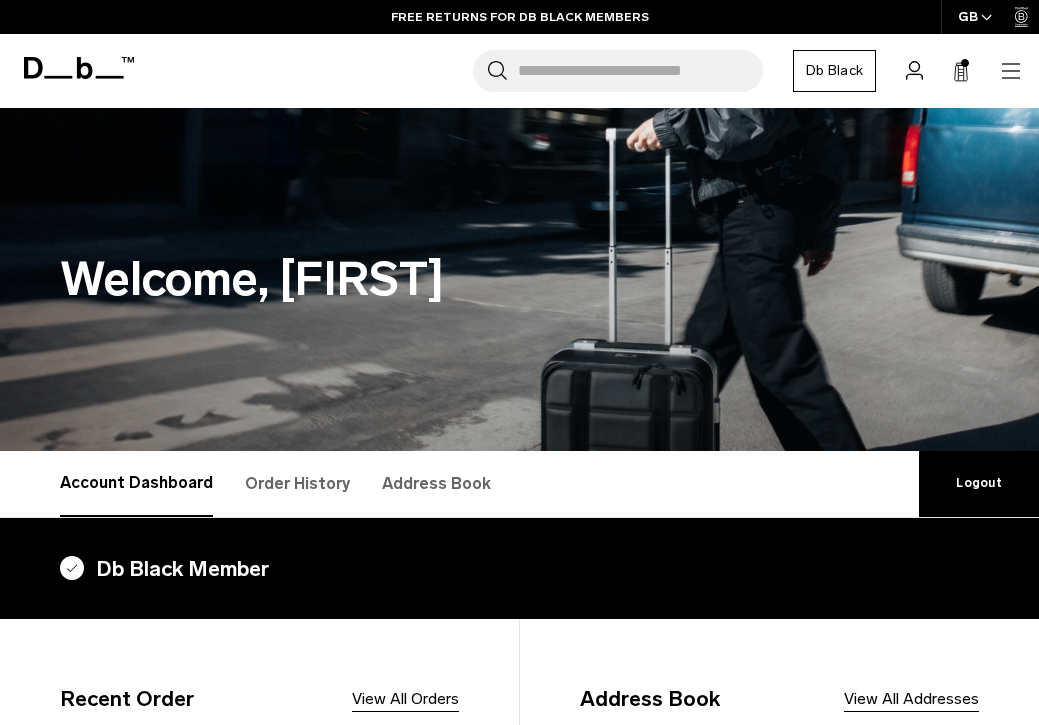 click 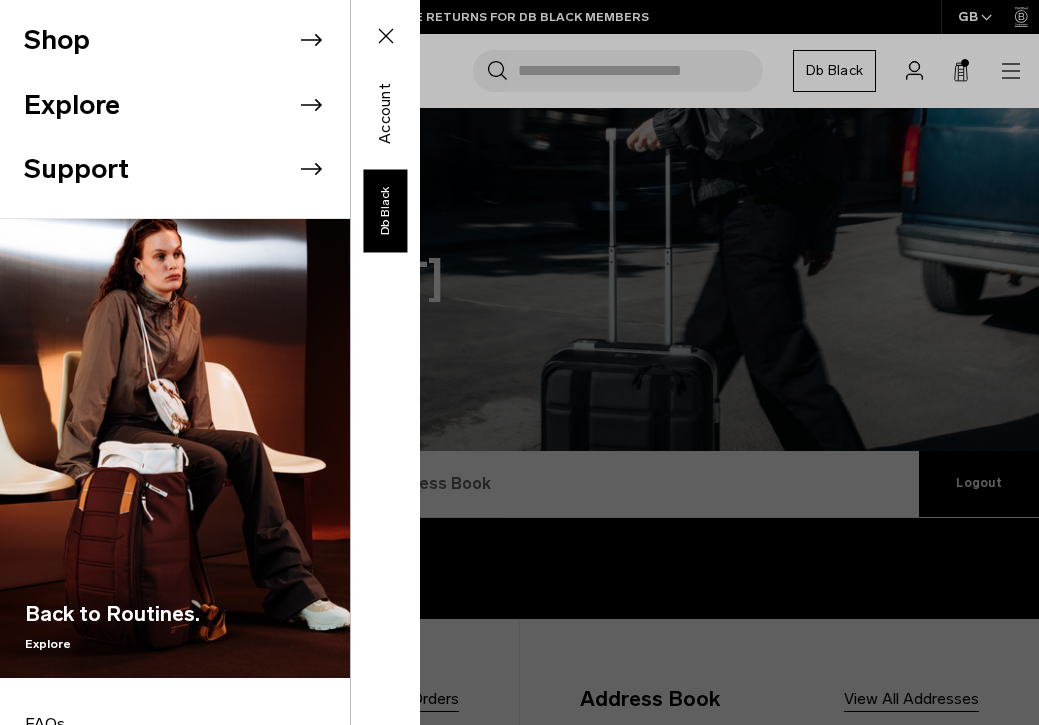 click on "Shop" at bounding box center [187, 40] 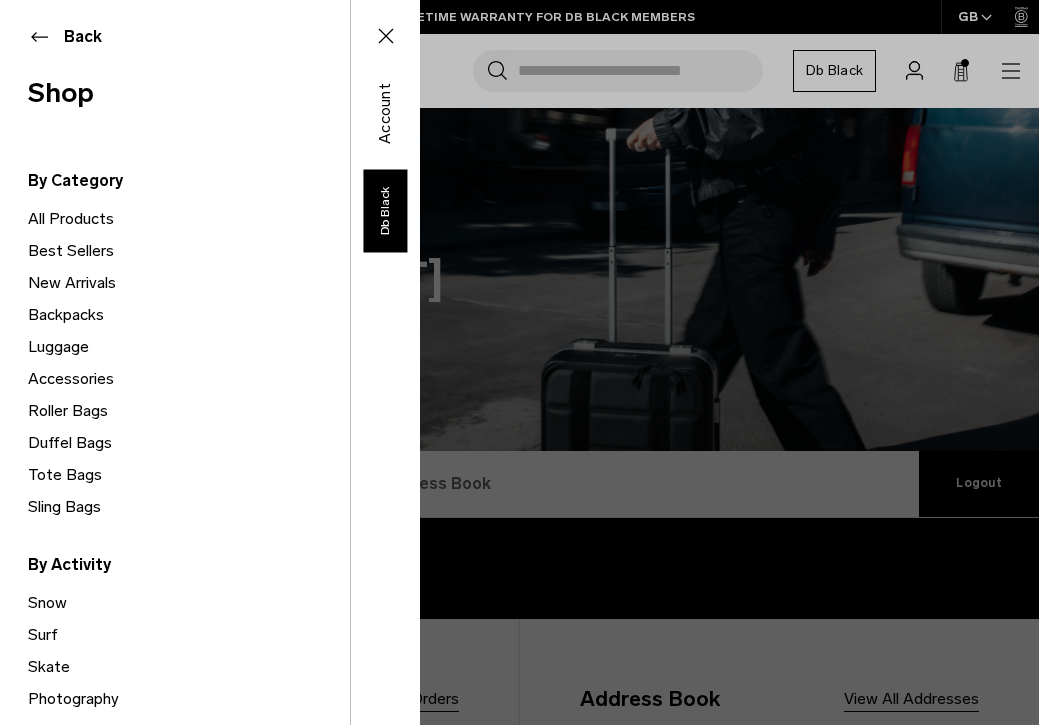 click on "All Products" at bounding box center (189, 219) 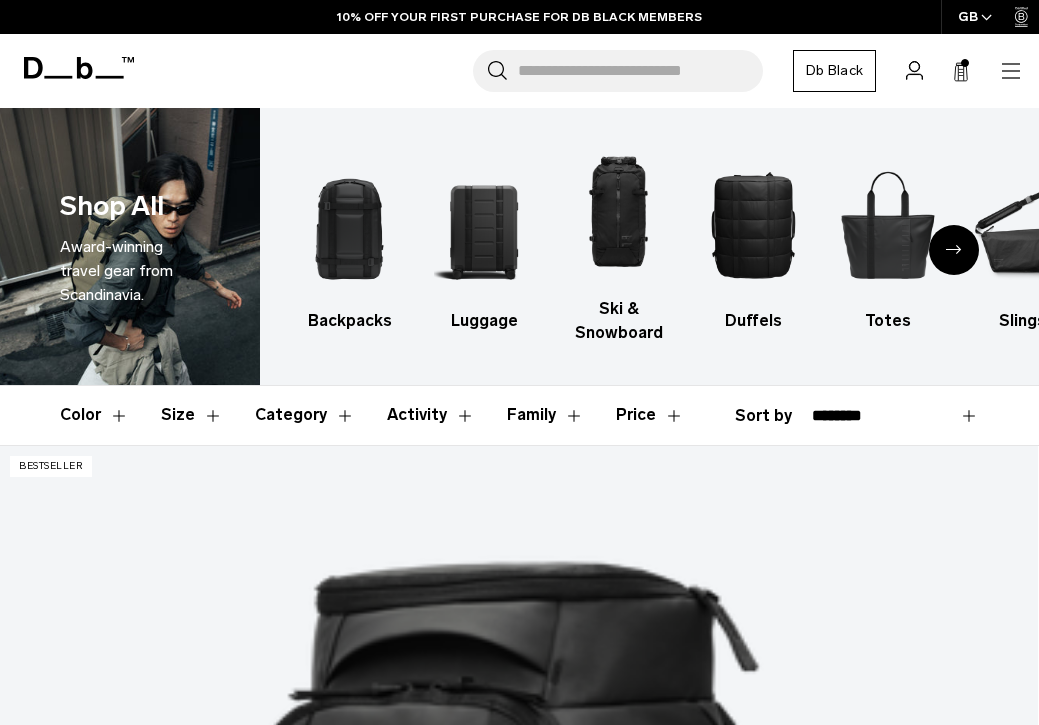 scroll, scrollTop: 0, scrollLeft: 0, axis: both 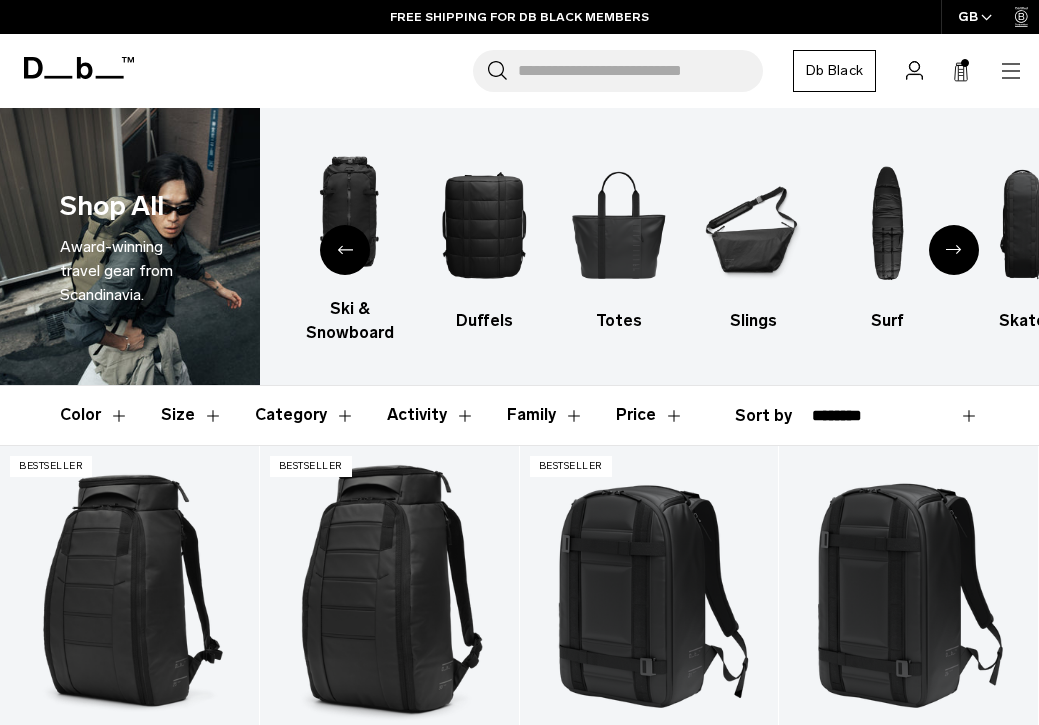 select on "**********" 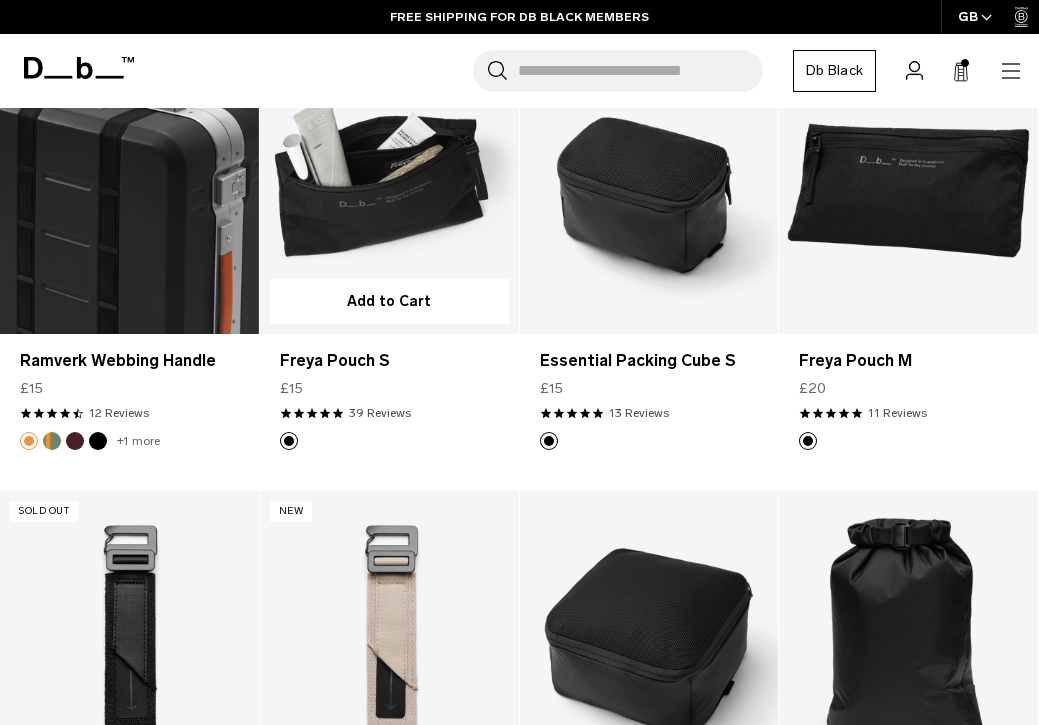 scroll, scrollTop: 403, scrollLeft: 0, axis: vertical 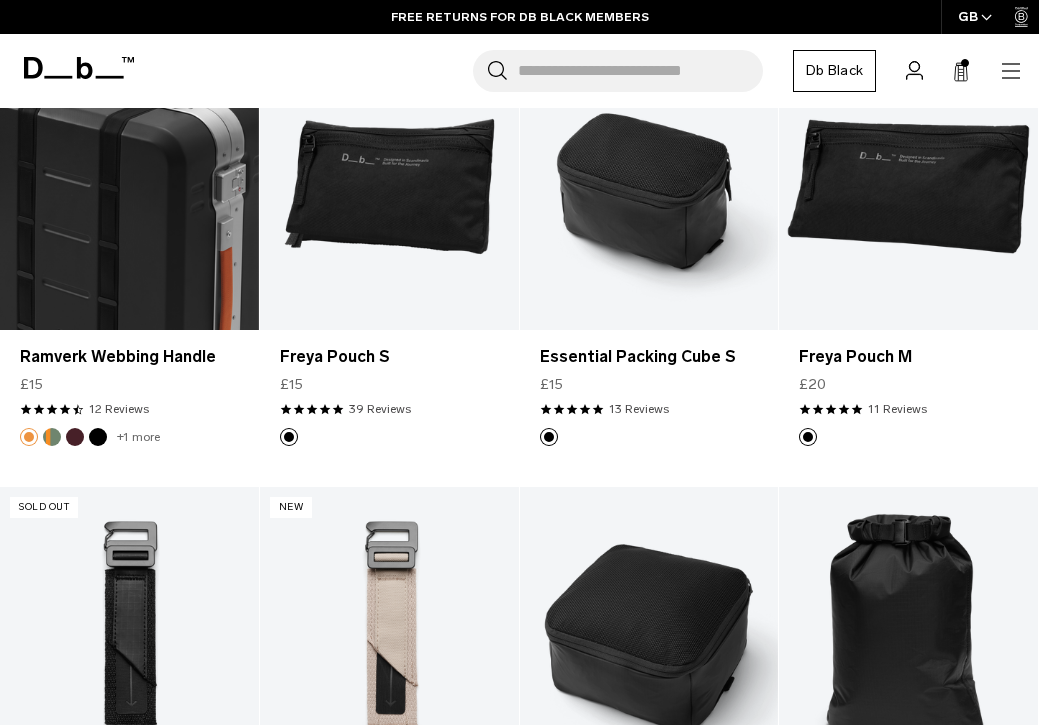 click 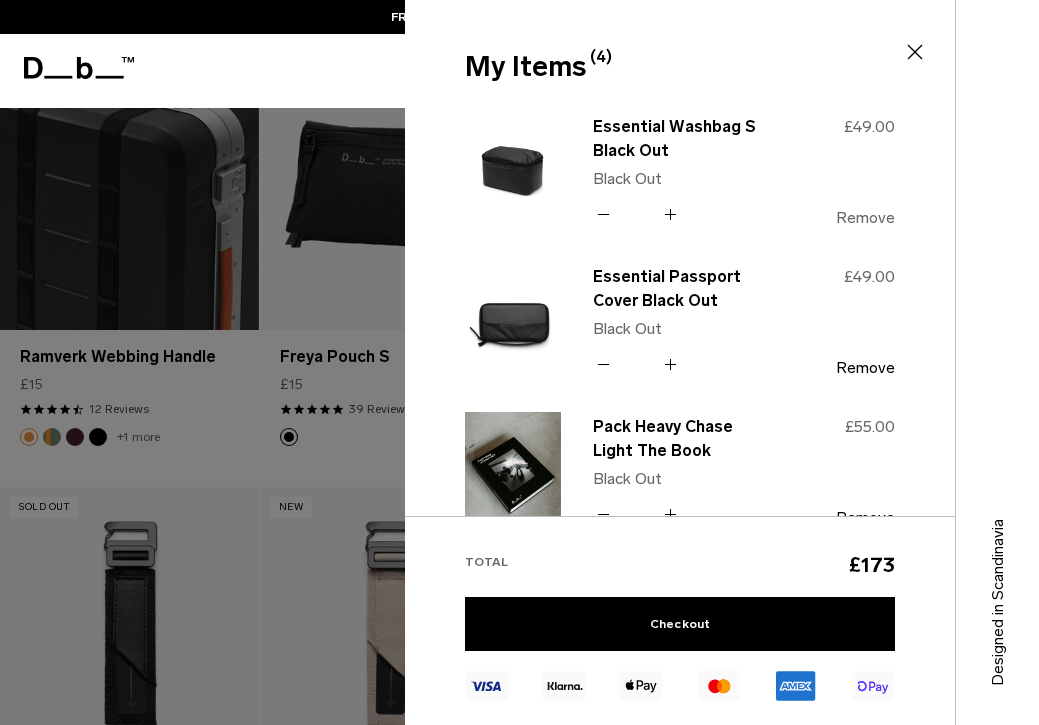 click on "Remove" at bounding box center (865, 218) 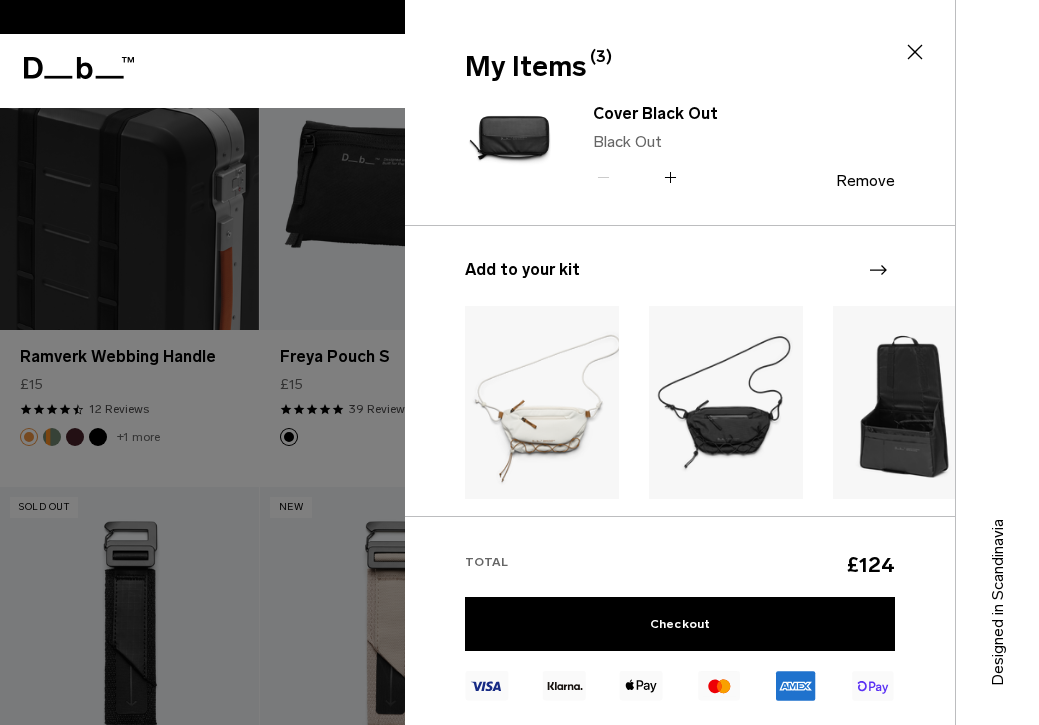 scroll, scrollTop: 366, scrollLeft: 0, axis: vertical 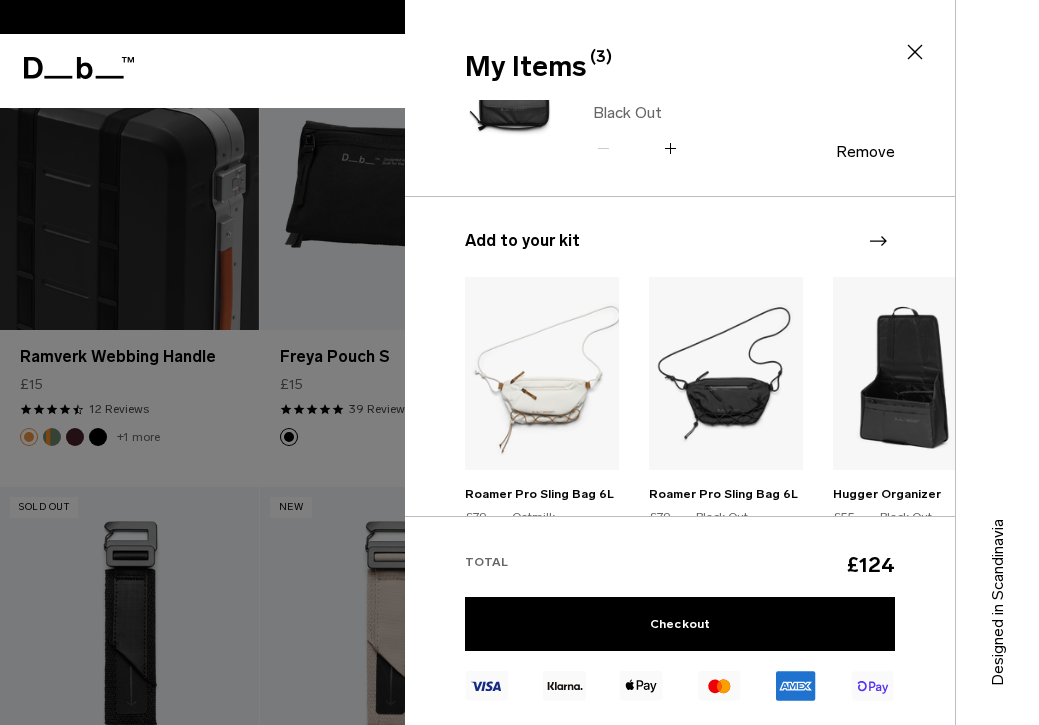 click at bounding box center [519, 362] 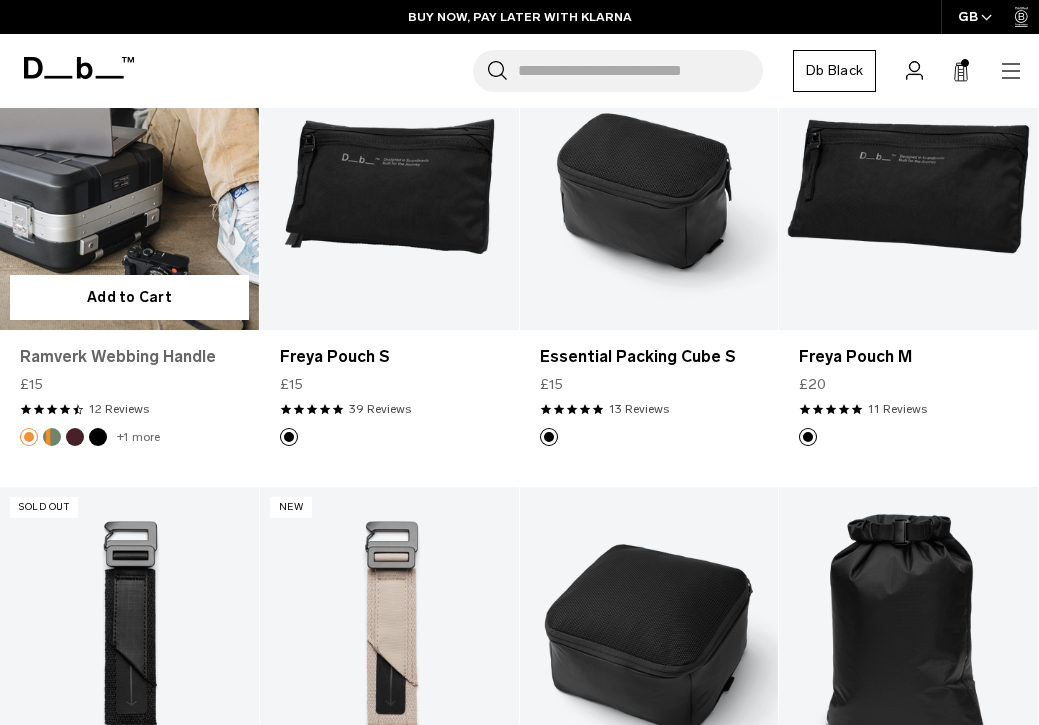 click on "Ramverk Webbing Handle" at bounding box center (129, 357) 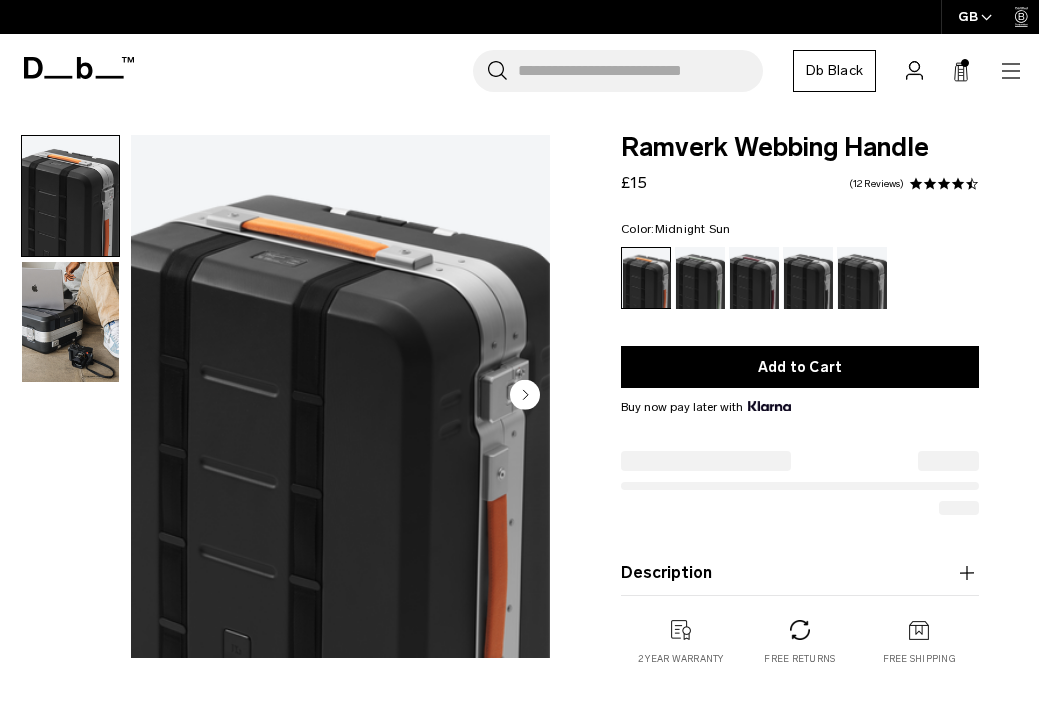 scroll, scrollTop: 0, scrollLeft: 0, axis: both 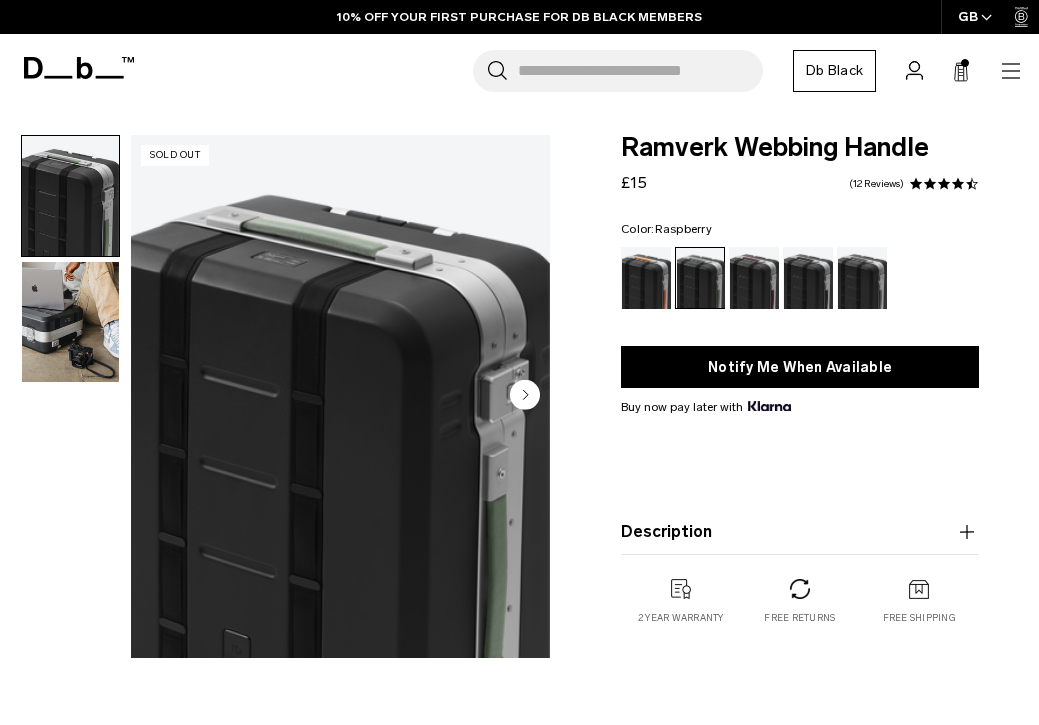 click at bounding box center [754, 278] 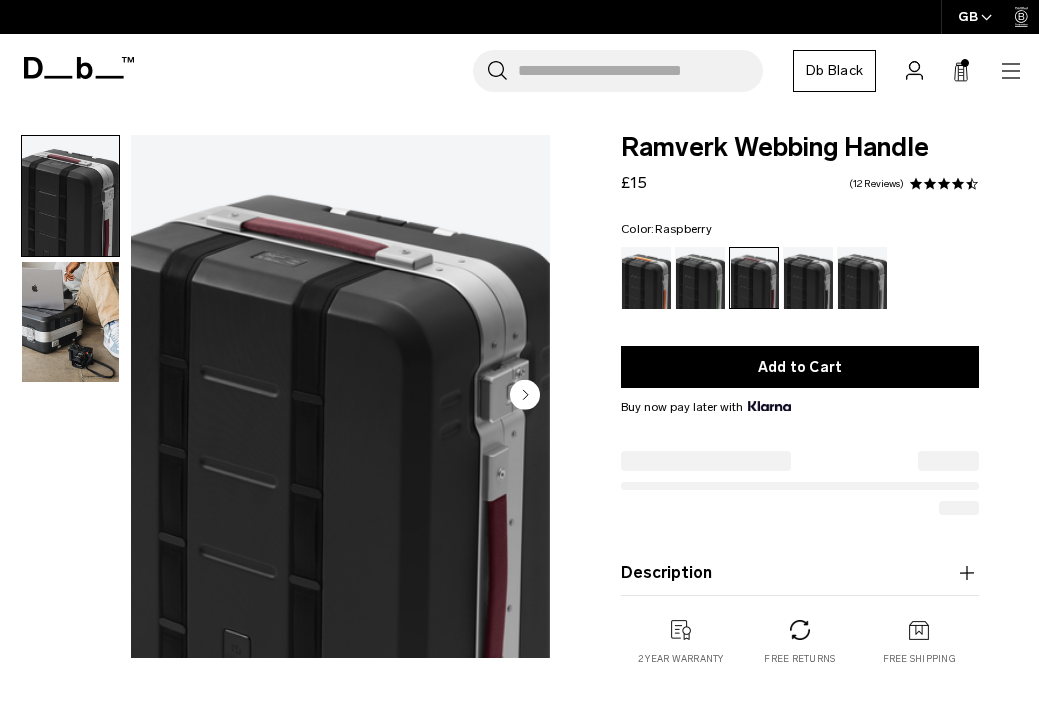 scroll, scrollTop: 0, scrollLeft: 0, axis: both 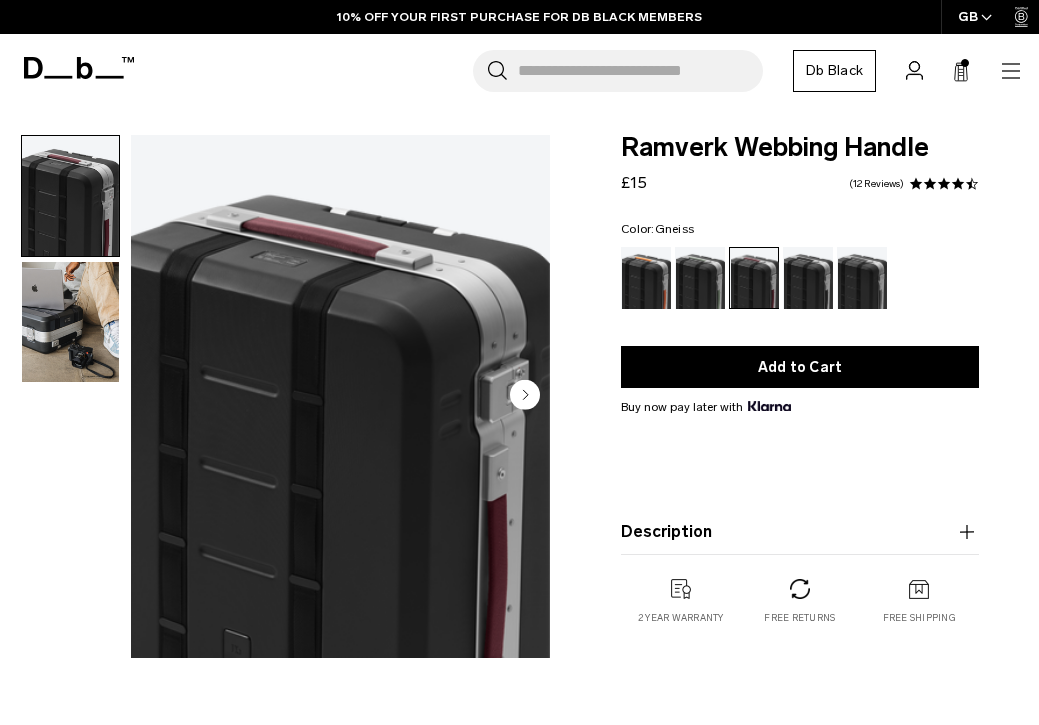 click at bounding box center [862, 278] 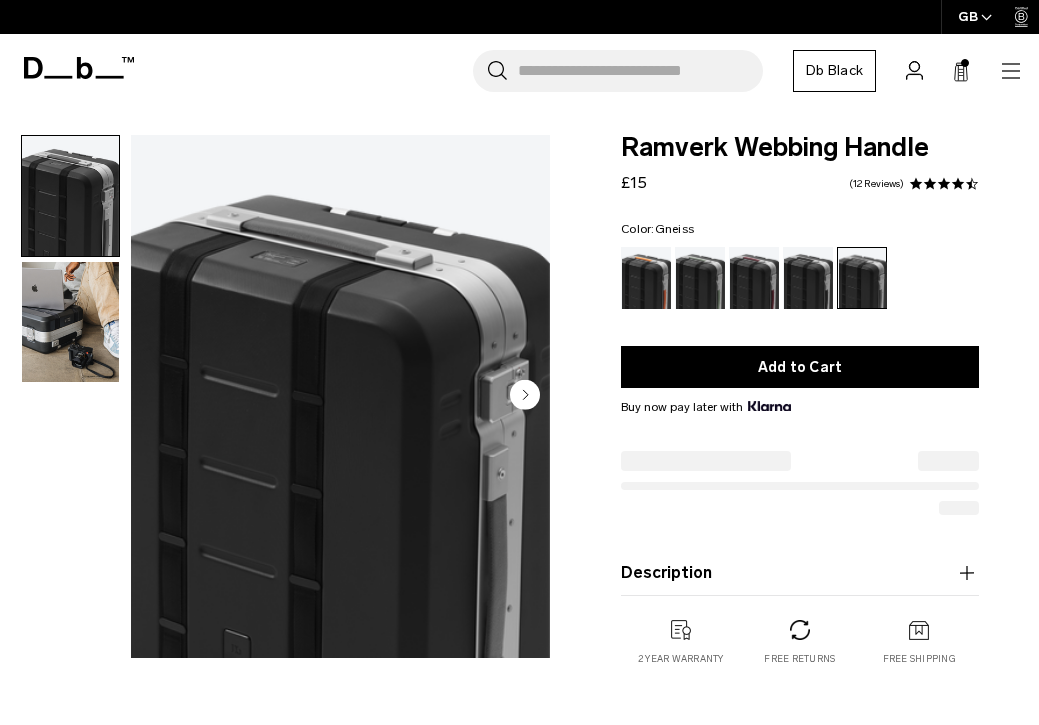 scroll, scrollTop: 0, scrollLeft: 0, axis: both 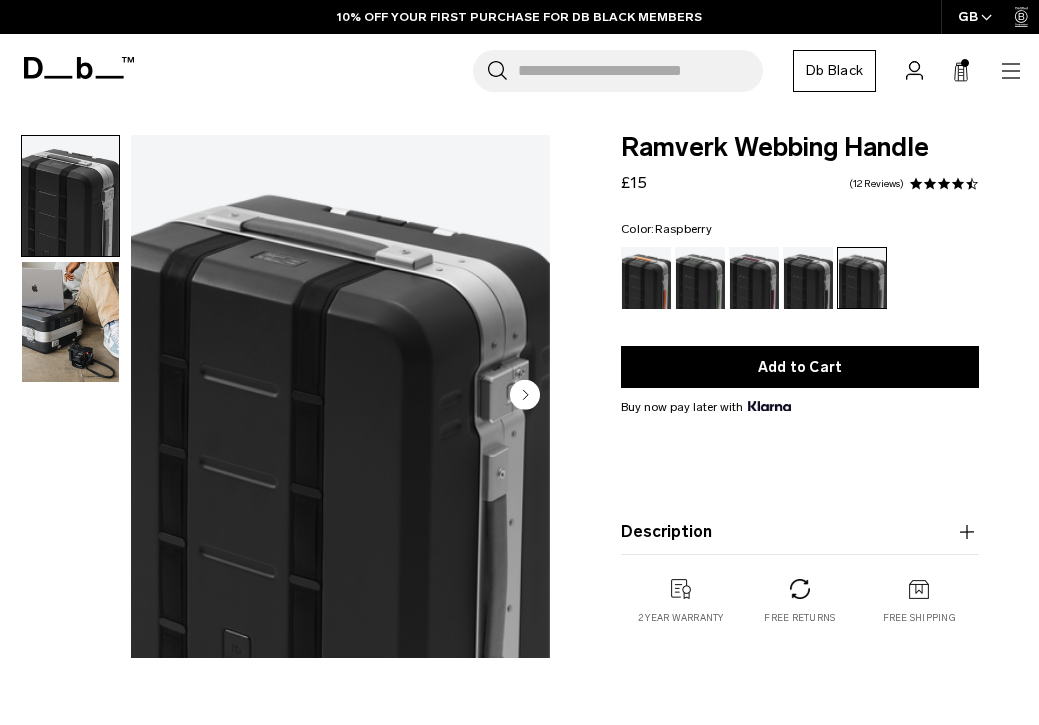 click at bounding box center (754, 278) 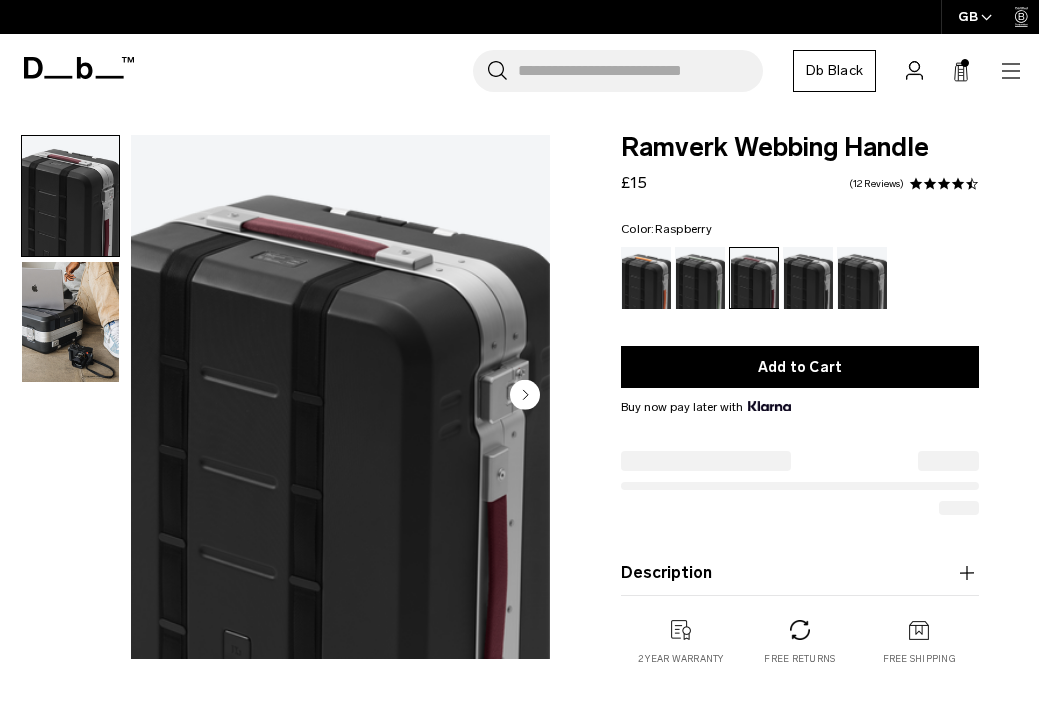 scroll, scrollTop: 0, scrollLeft: 0, axis: both 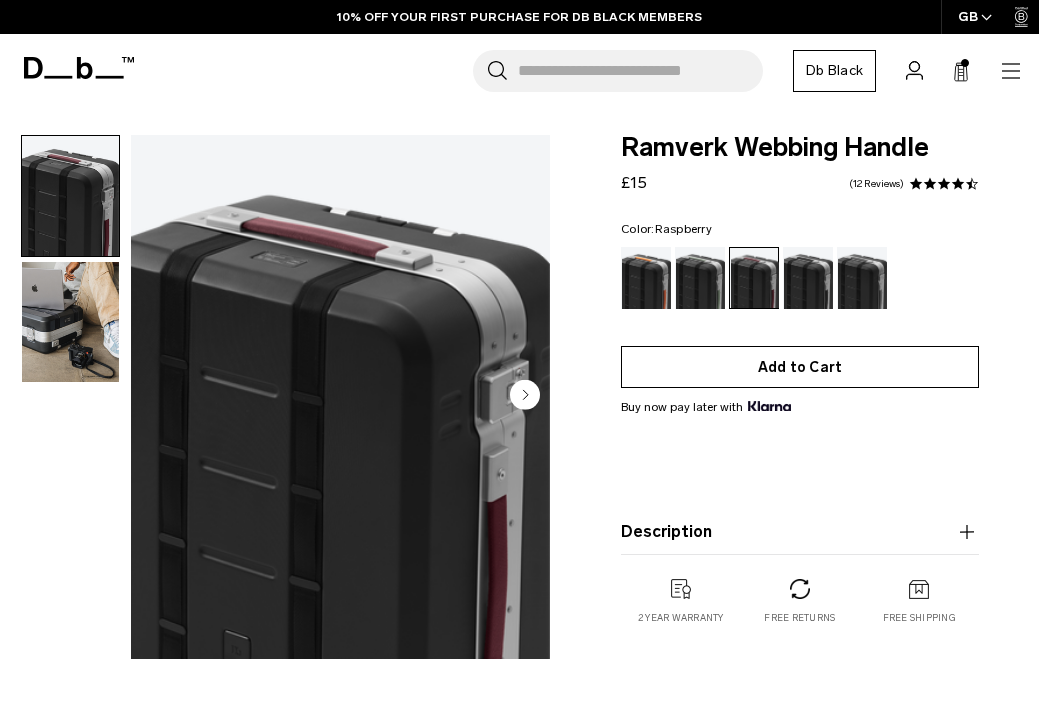 click on "Add to Cart" at bounding box center (800, 367) 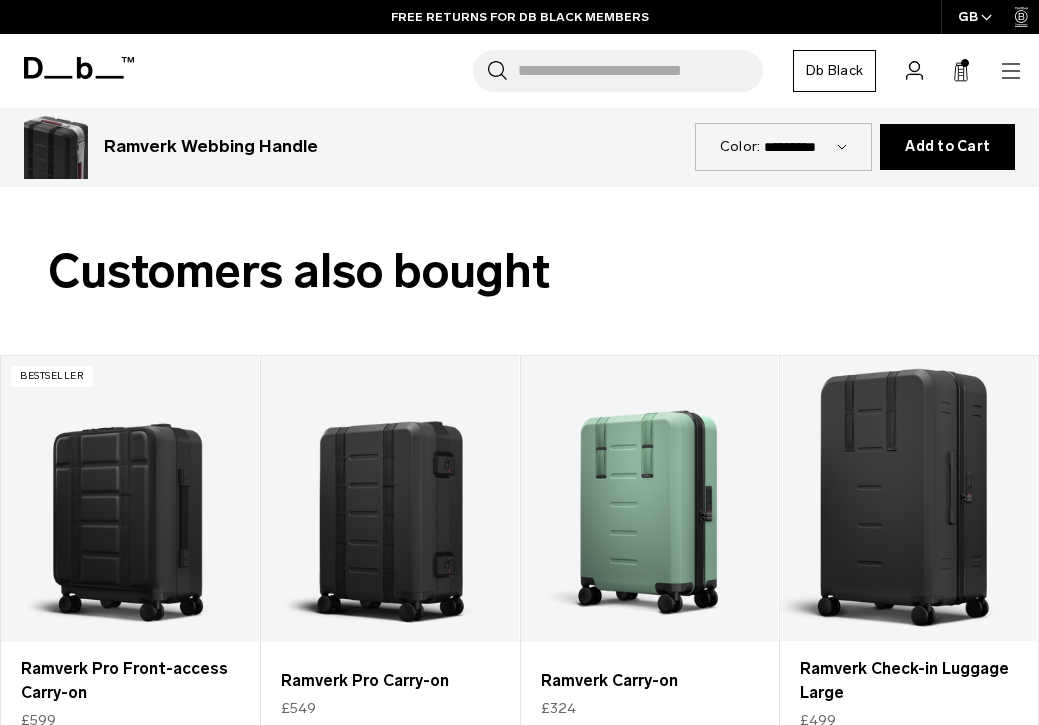 scroll, scrollTop: 311, scrollLeft: 0, axis: vertical 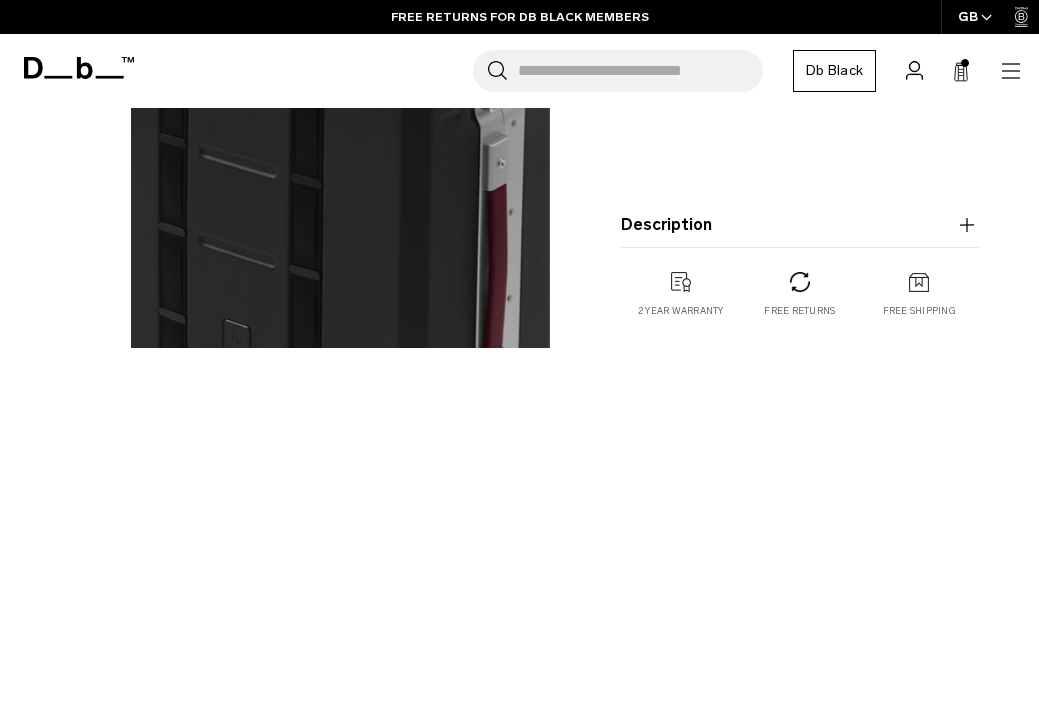 click 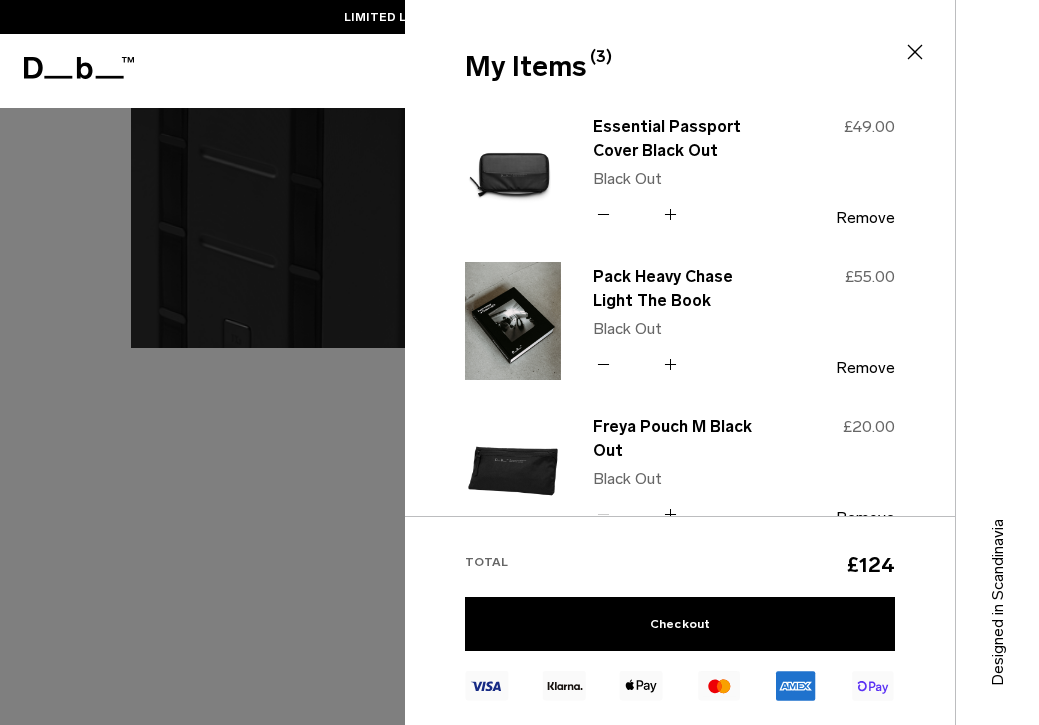scroll, scrollTop: 0, scrollLeft: 0, axis: both 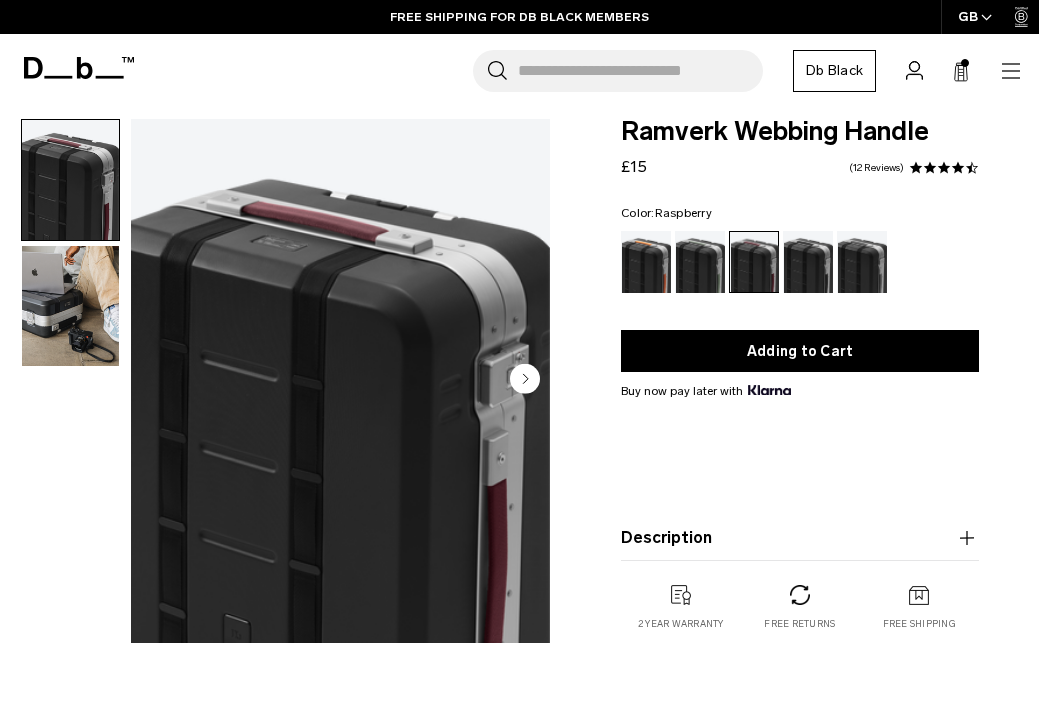 click on "Ramverk Webbing Handle
£15
4.7 star rating      12 Reviews
Color:
Raspberry
Out of stock
This item will be shipped approximately:
Adding to Cart
Notify Me When Available
View in your space
.cls-1{fill:none;}.cls-2{clip-path:url(#clippath);}.cls-3{fill:#162023;}" at bounding box center (800, 395) 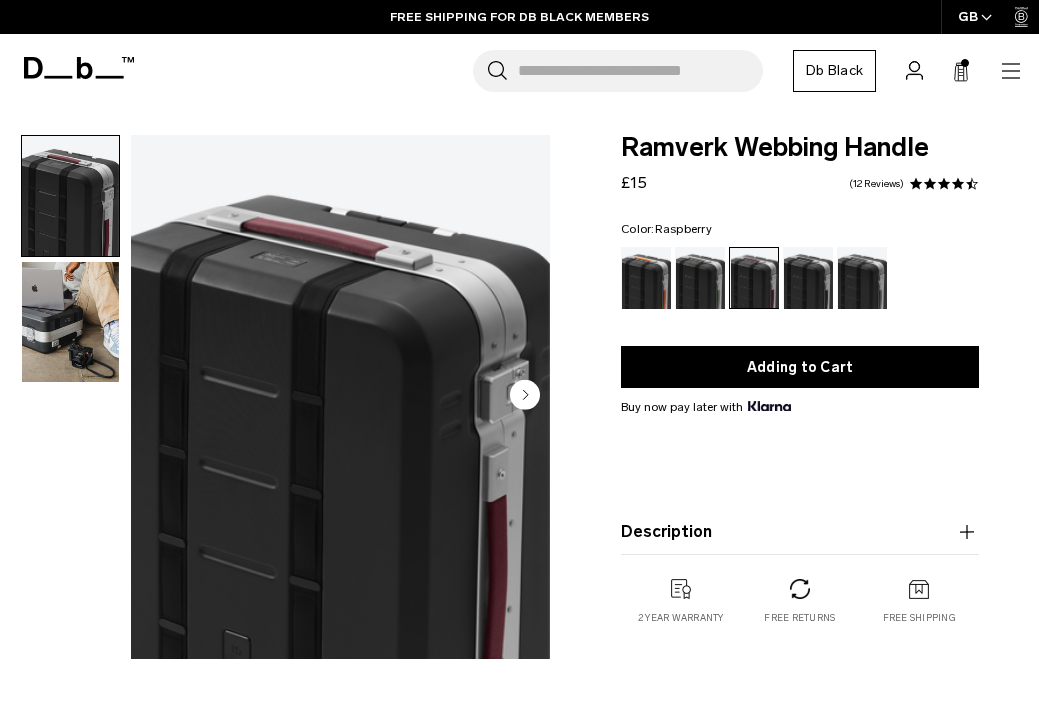 scroll, scrollTop: 0, scrollLeft: 0, axis: both 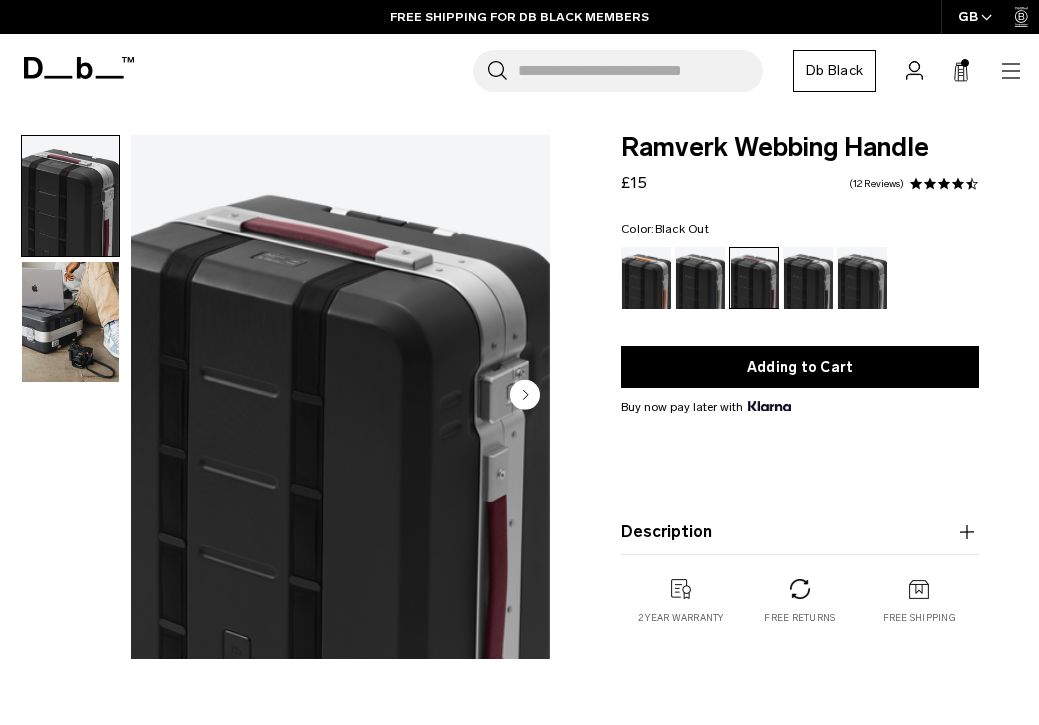 click at bounding box center (808, 278) 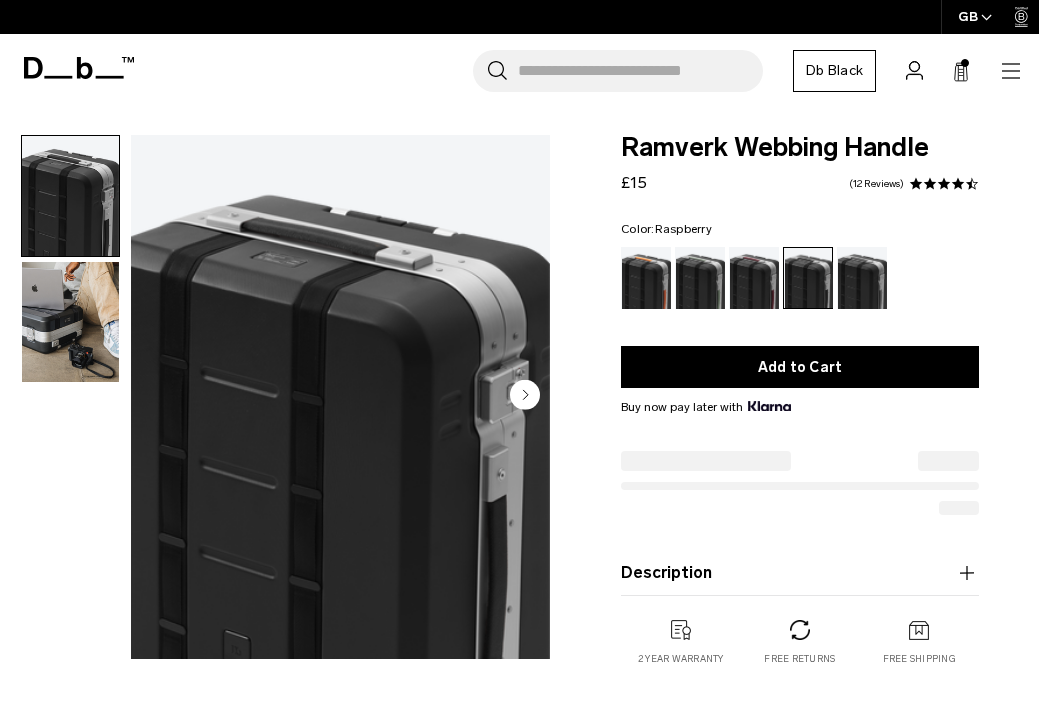 scroll, scrollTop: 0, scrollLeft: 0, axis: both 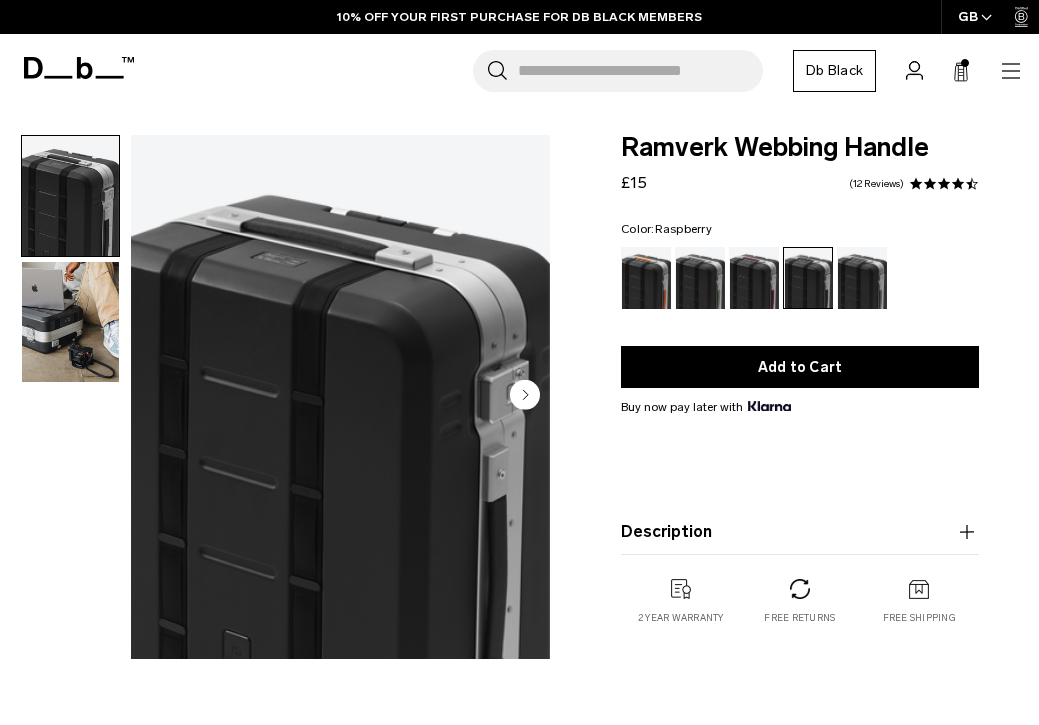 click at bounding box center (754, 278) 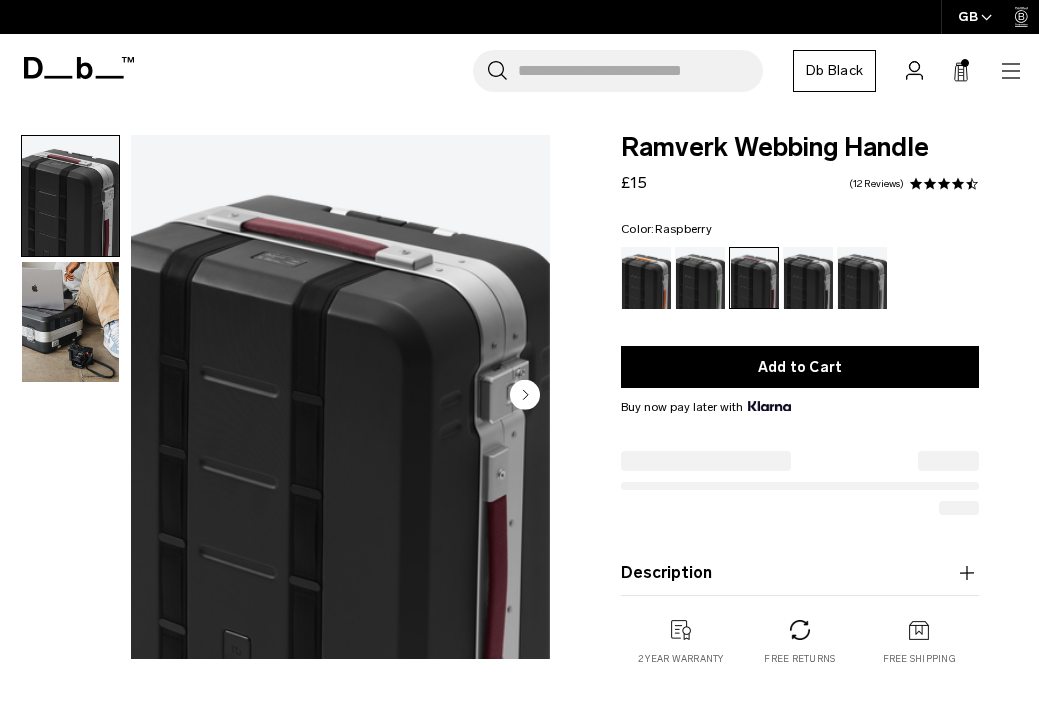 scroll, scrollTop: 0, scrollLeft: 0, axis: both 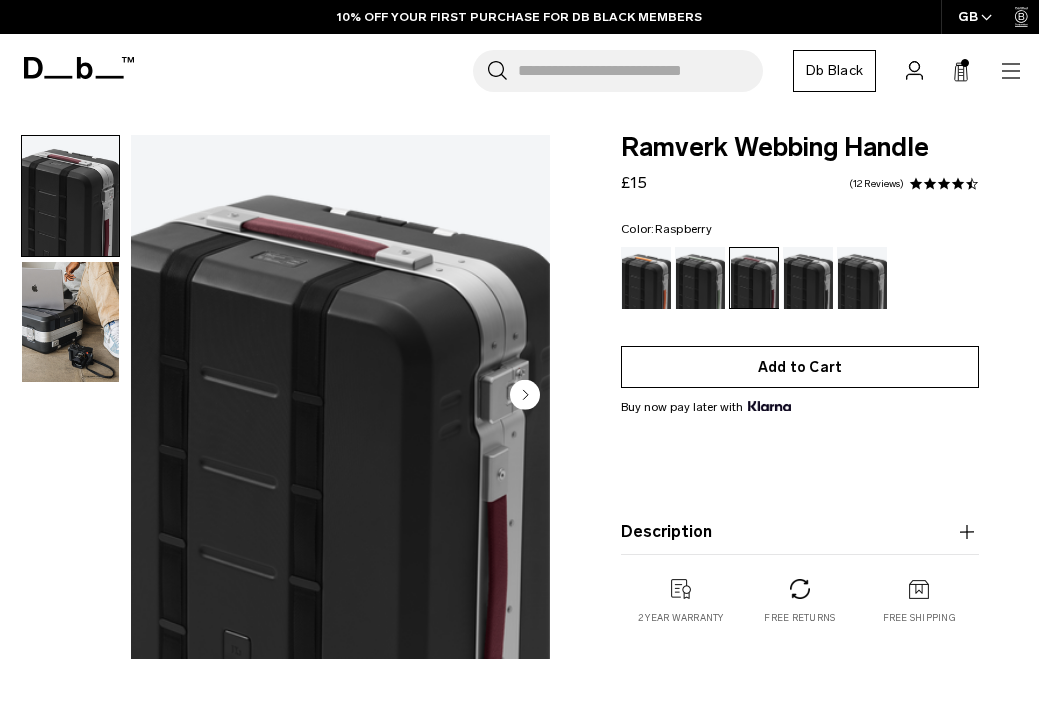 click on "Add to Cart" at bounding box center (800, 367) 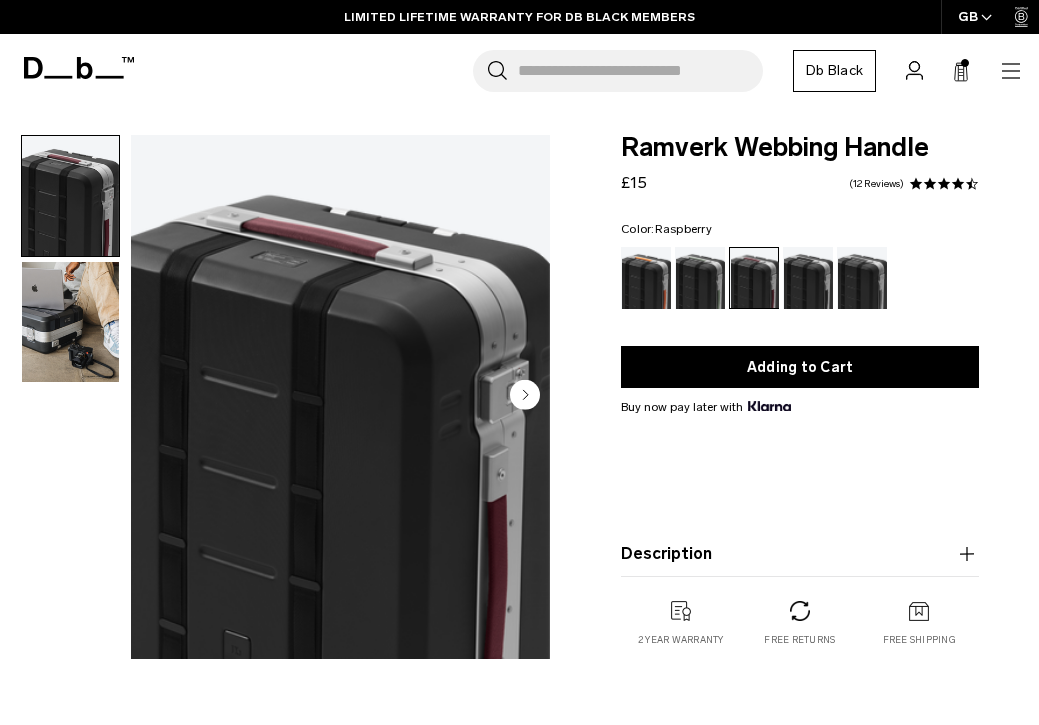 click on "Ramverk Webbing Handle
£15
4.7 star rating      12 Reviews
Color:
Raspberry
Out of stock
This item will be shipped approximately:
Adding to Cart
Notify Me When Available
View in your space
.cls-1{fill:none;}.cls-2{clip-path:url(#clippath);}.cls-3{fill:#162023;}" at bounding box center (800, 411) 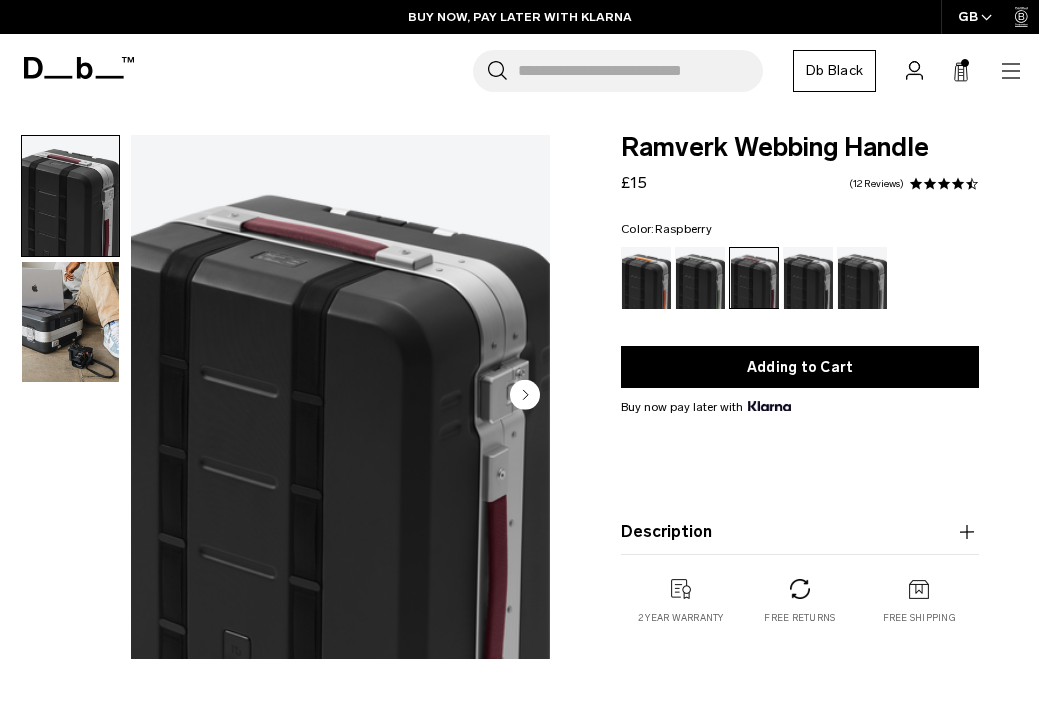 click 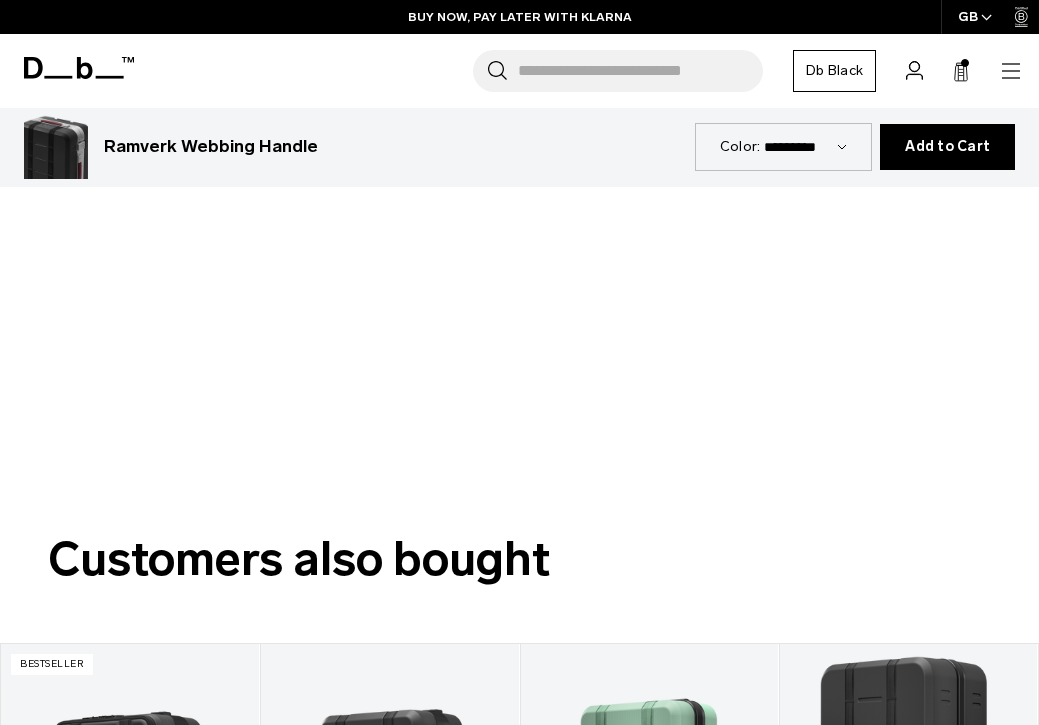 scroll, scrollTop: 806, scrollLeft: 0, axis: vertical 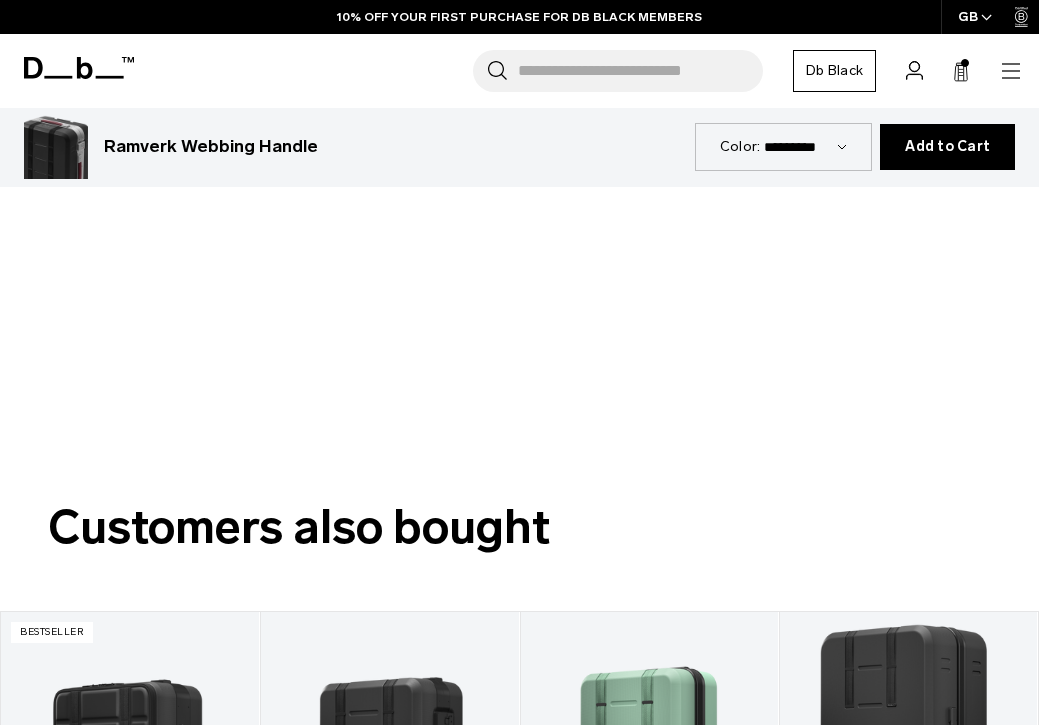 click on "Add to Cart" at bounding box center [947, 147] 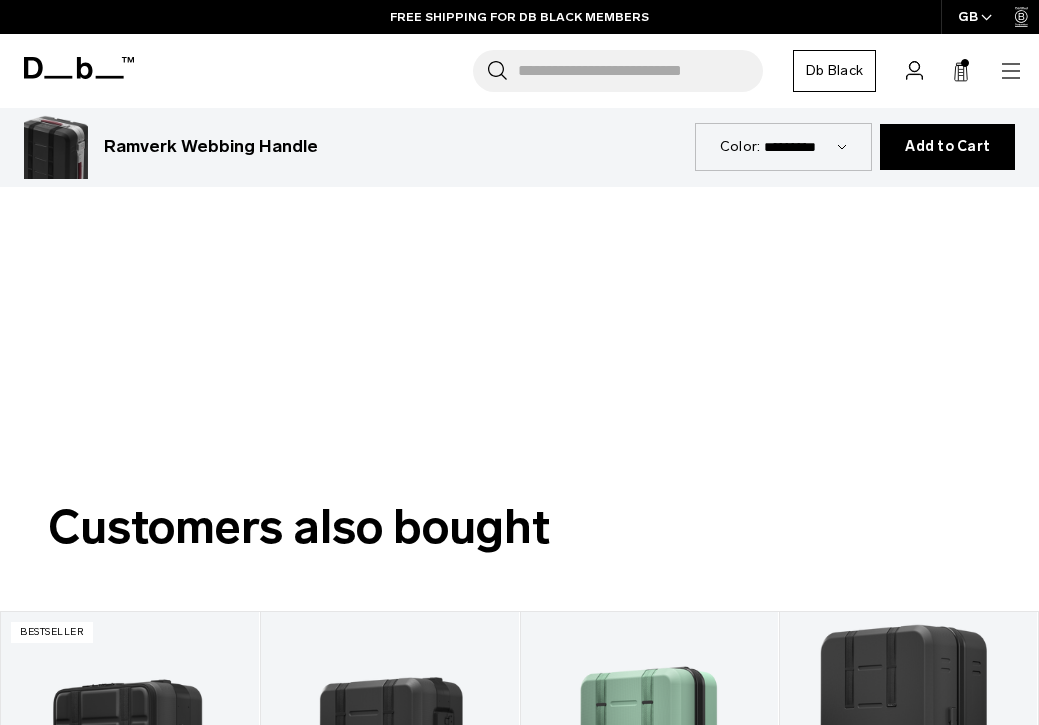click 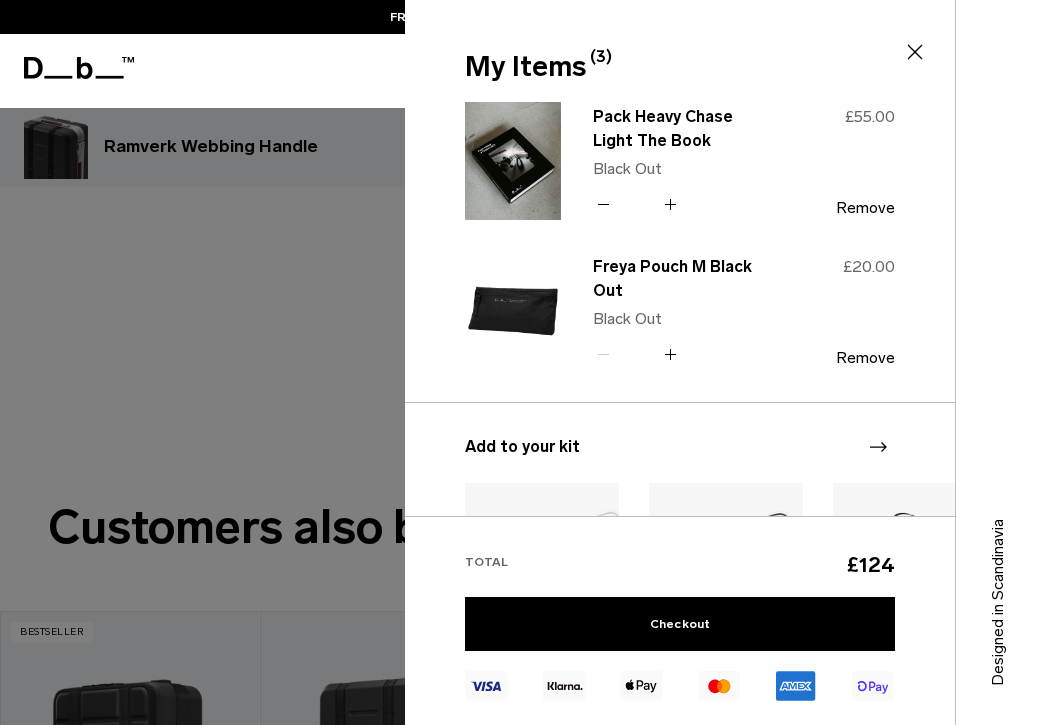 scroll, scrollTop: 217, scrollLeft: 0, axis: vertical 